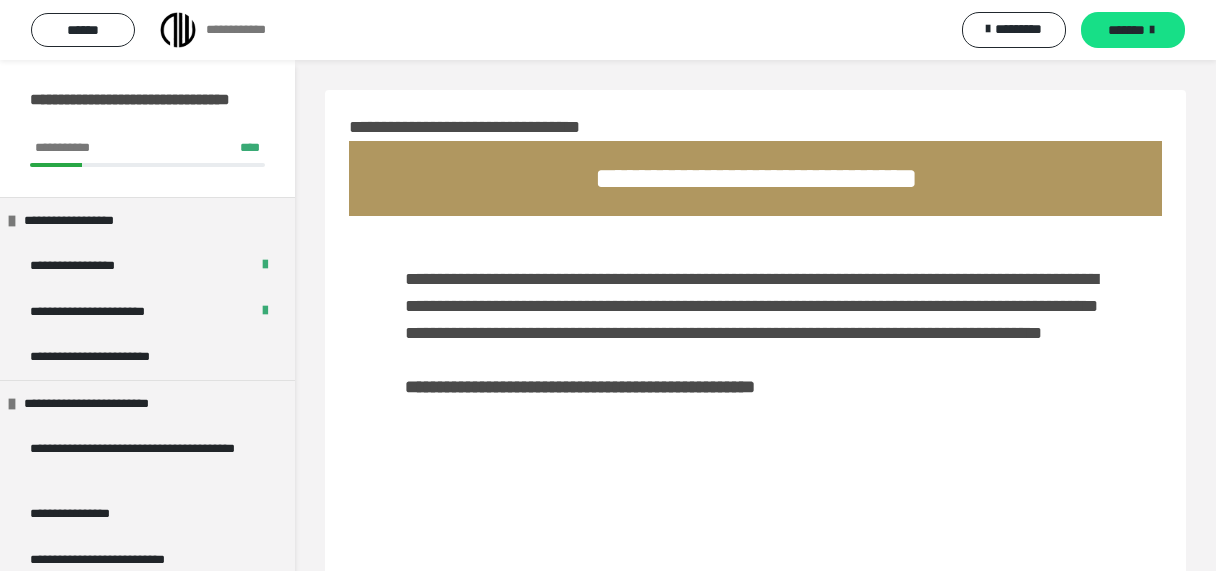 scroll, scrollTop: 339, scrollLeft: 0, axis: vertical 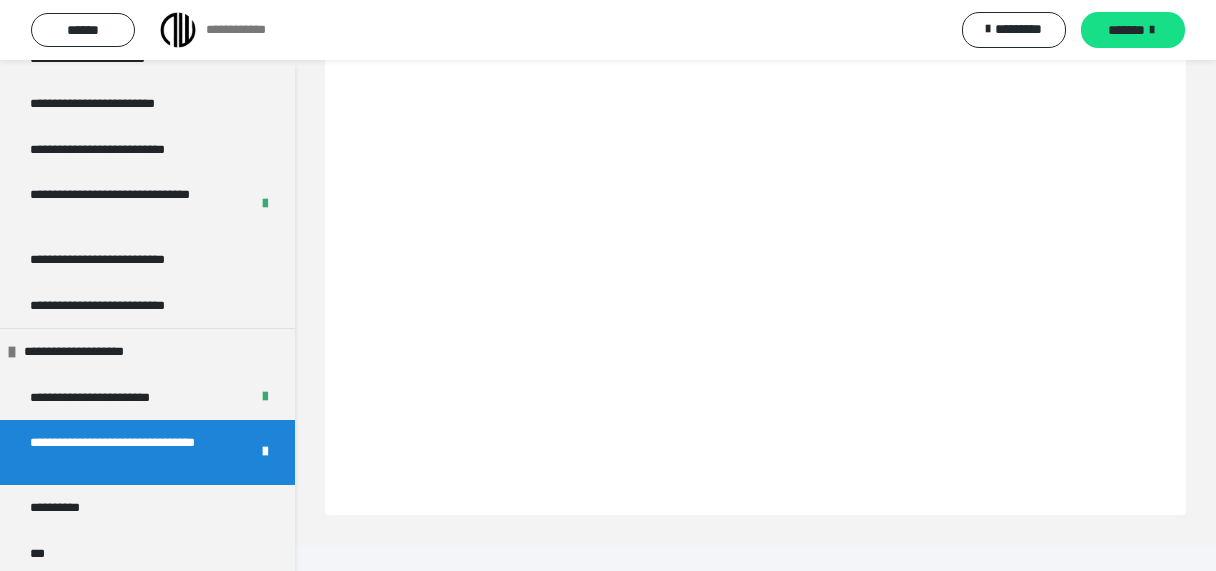 click at bounding box center [265, 452] 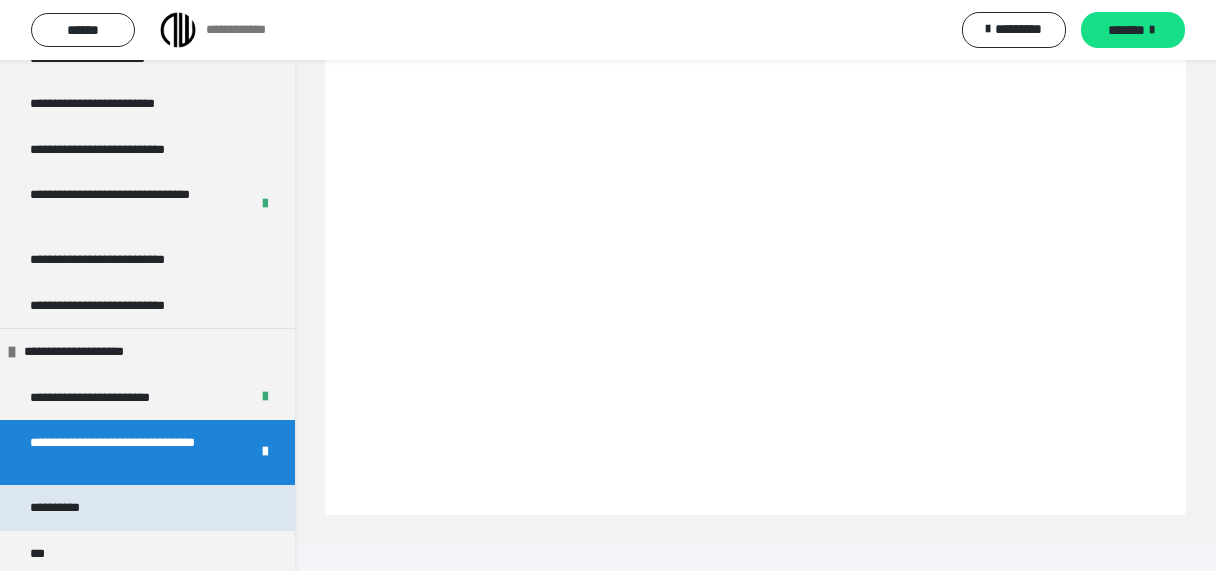 click on "**********" at bounding box center (147, 508) 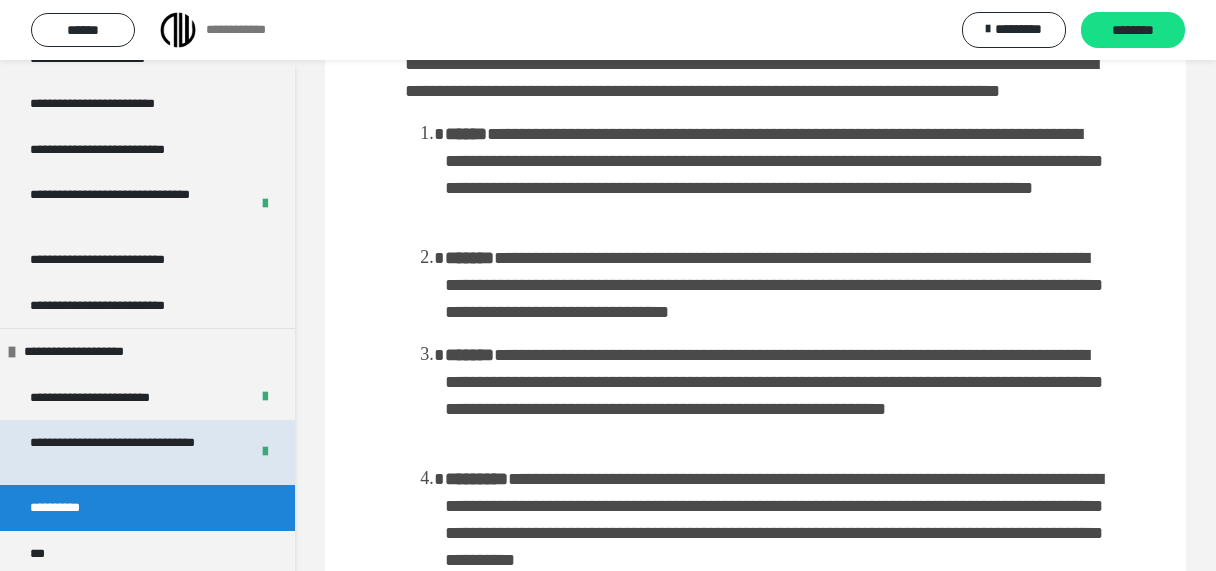 click on "**********" at bounding box center (131, 452) 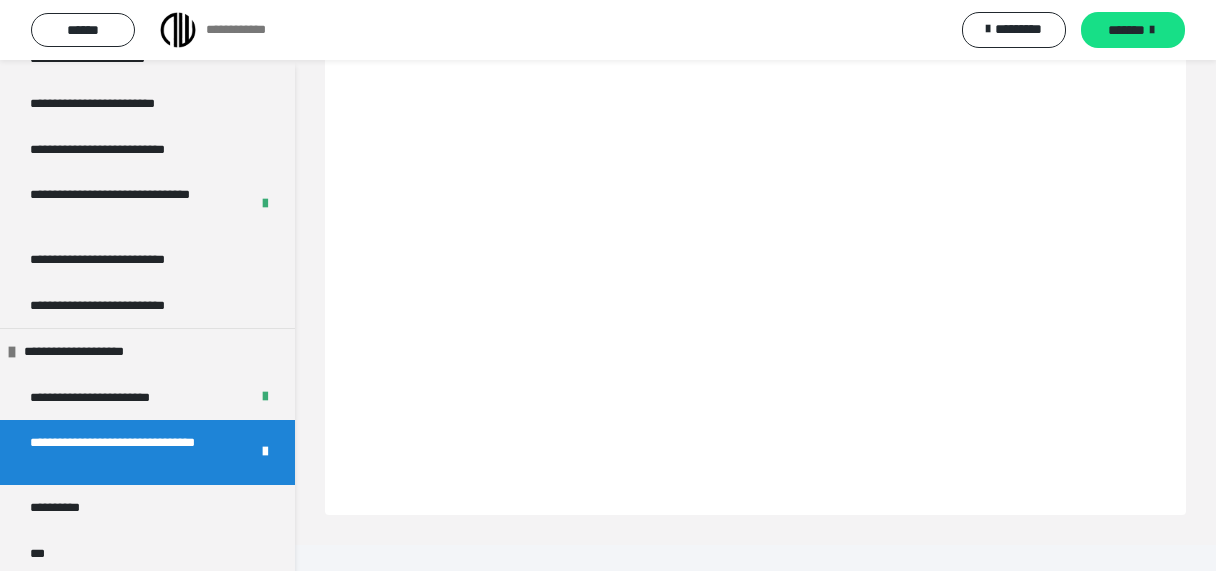 click on "**********" at bounding box center [756, 14] 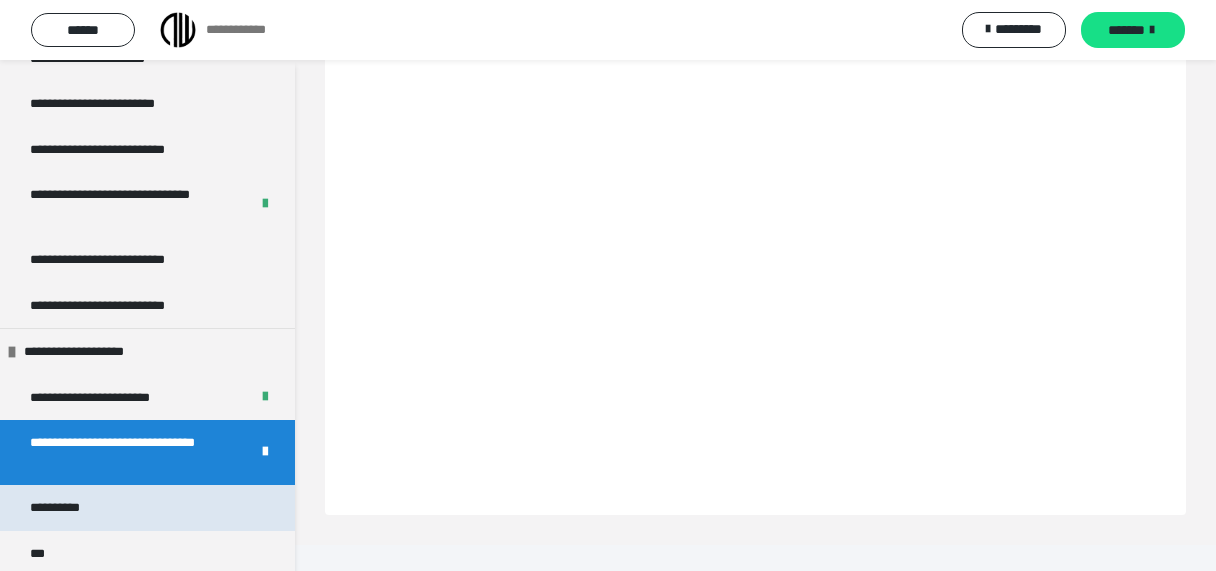 click on "**********" at bounding box center (63, 508) 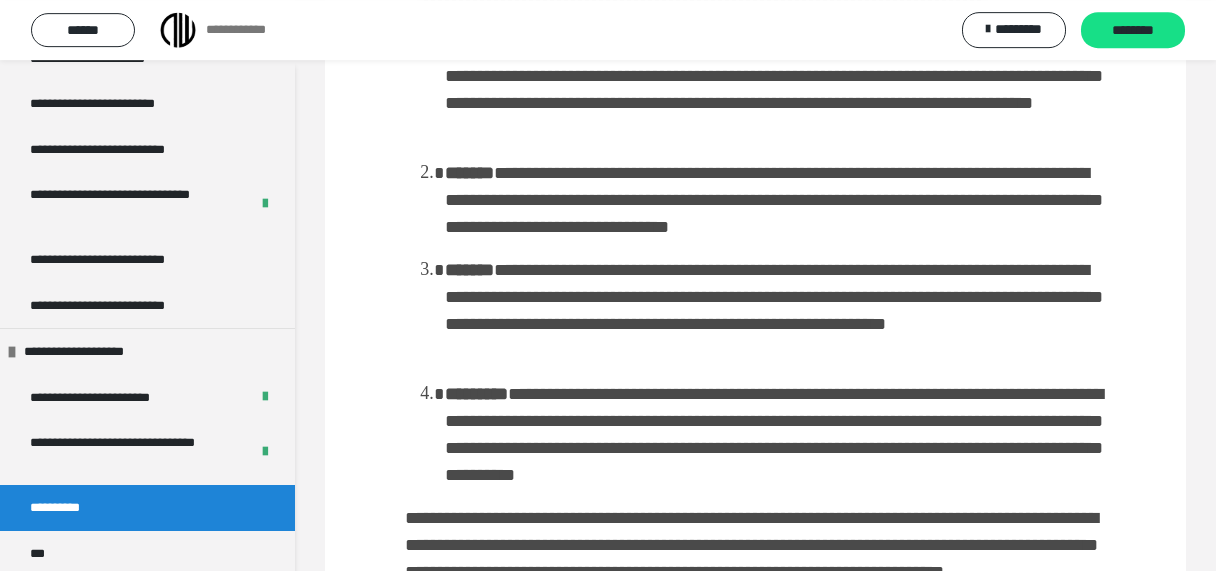 scroll, scrollTop: 425, scrollLeft: 0, axis: vertical 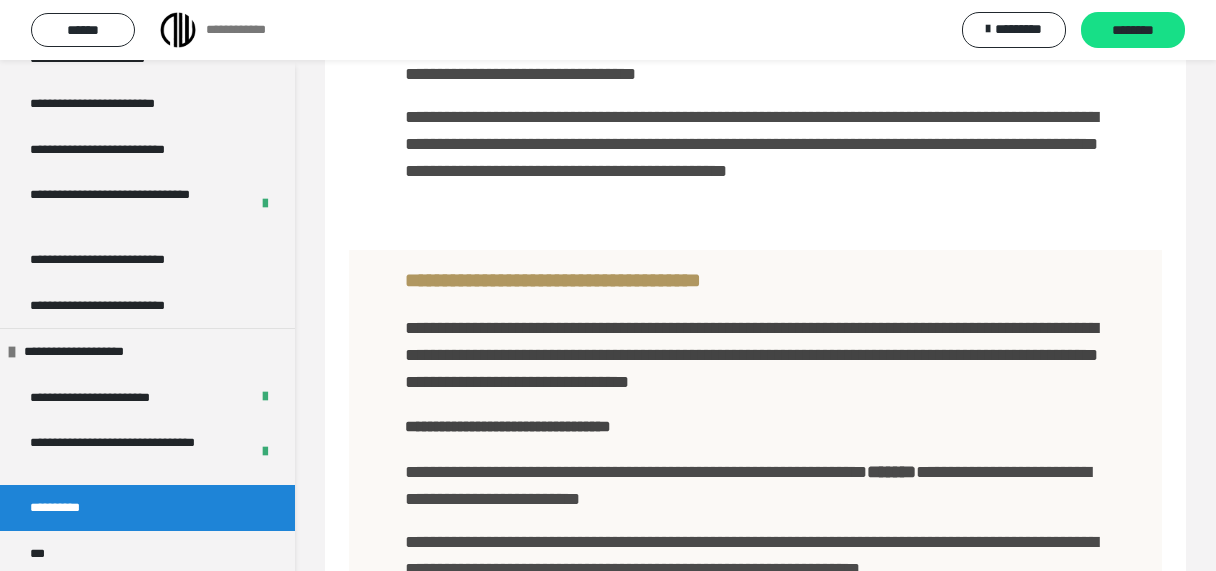click on "**********" at bounding box center (508, 426) 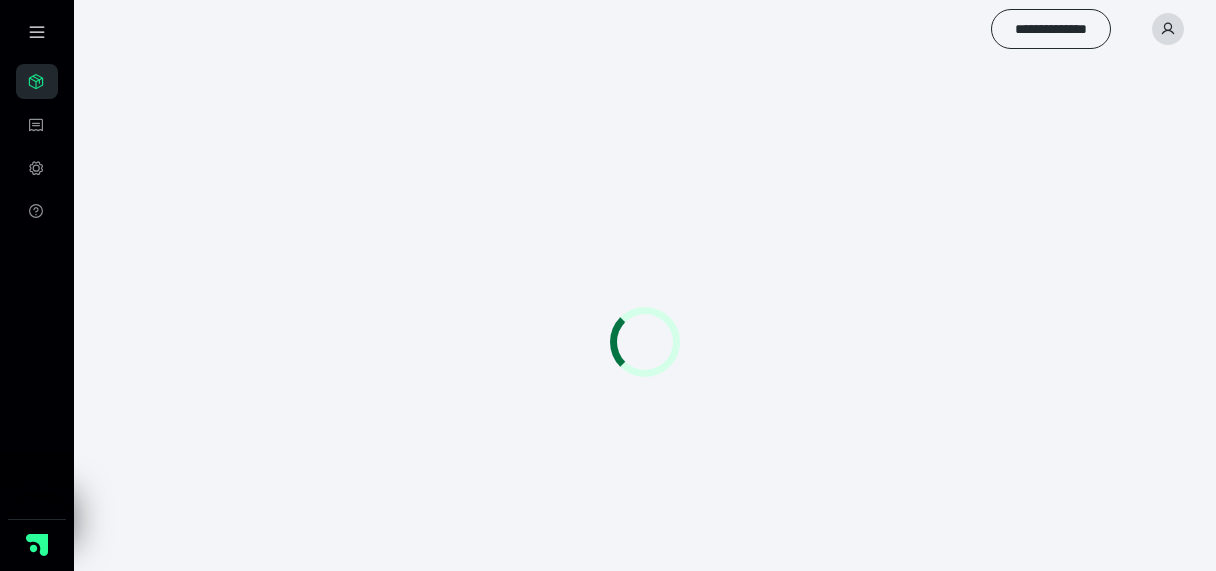 scroll, scrollTop: 0, scrollLeft: 0, axis: both 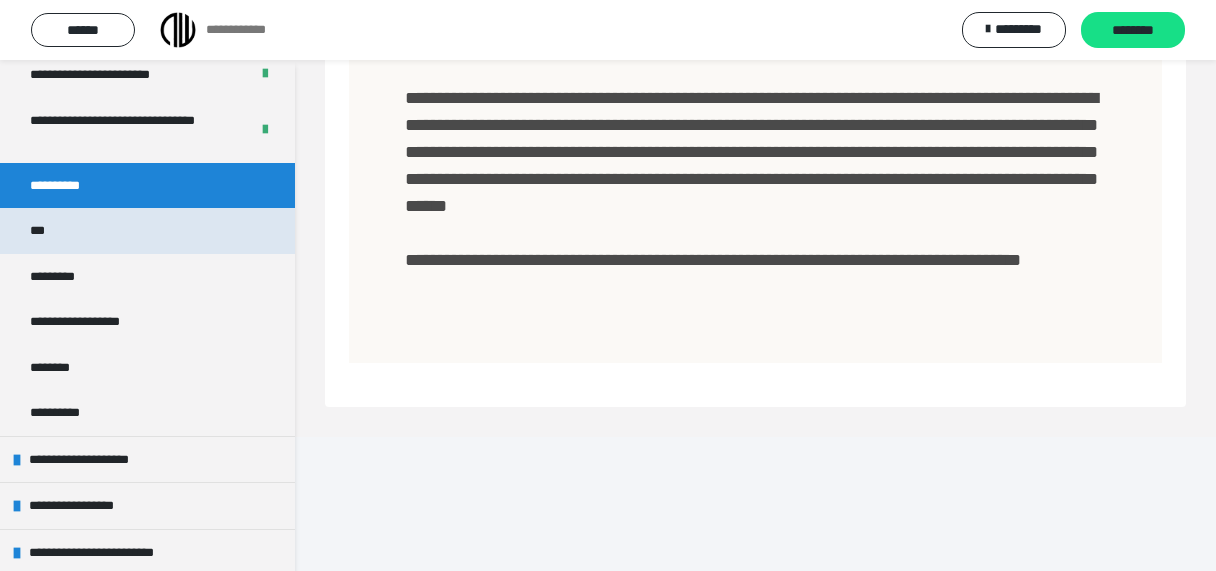 click on "***" at bounding box center (147, 231) 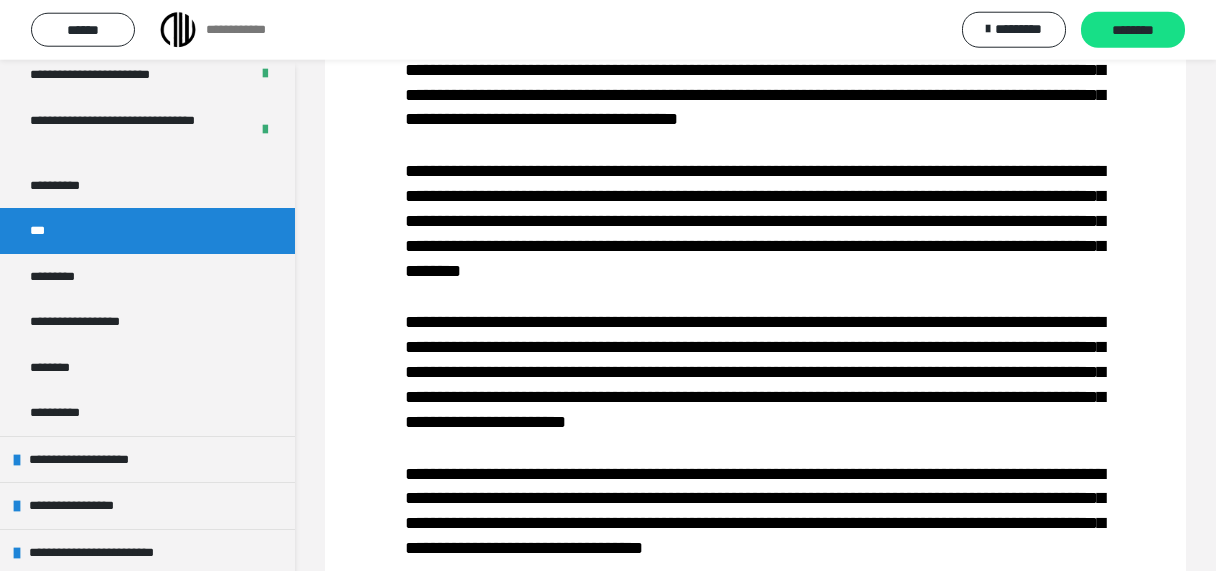 scroll, scrollTop: 285, scrollLeft: 0, axis: vertical 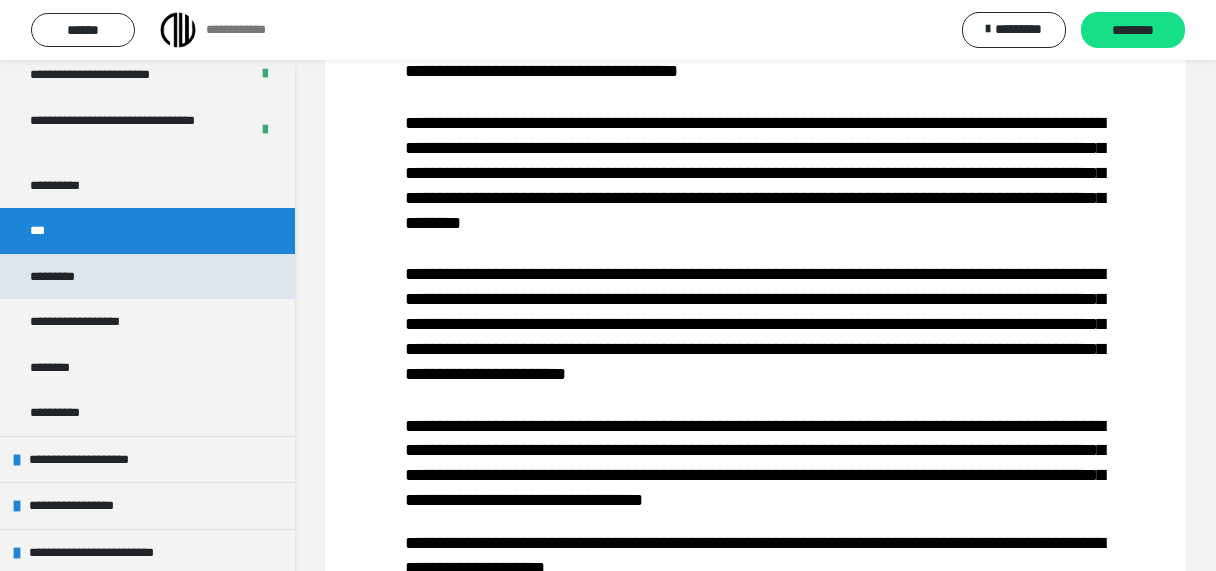click on "*********" at bounding box center (147, 277) 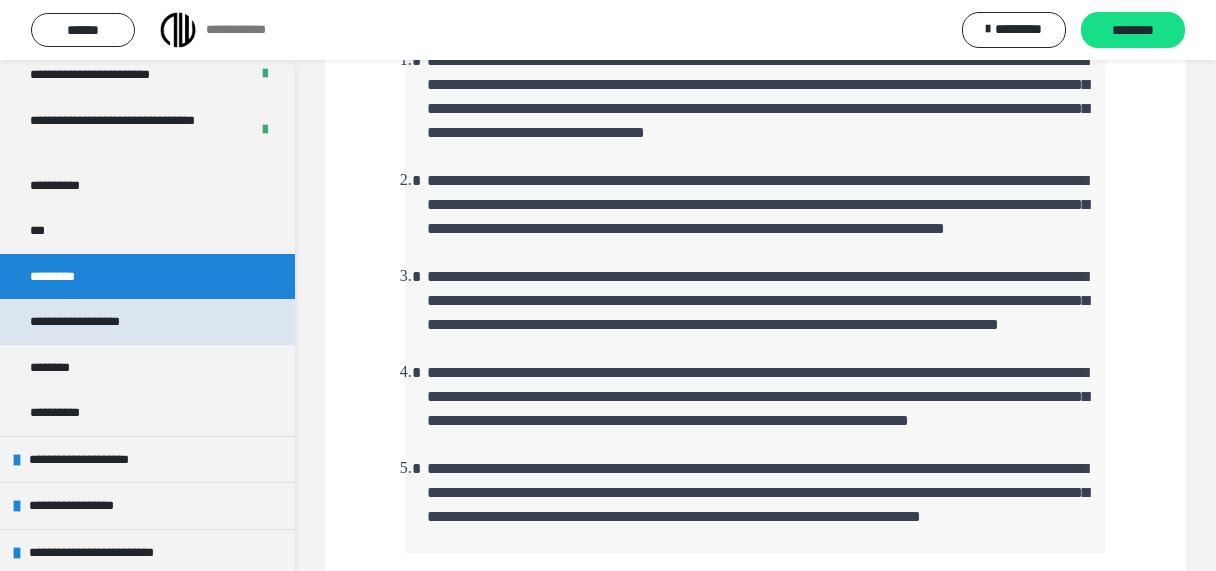 click on "**********" at bounding box center [97, 322] 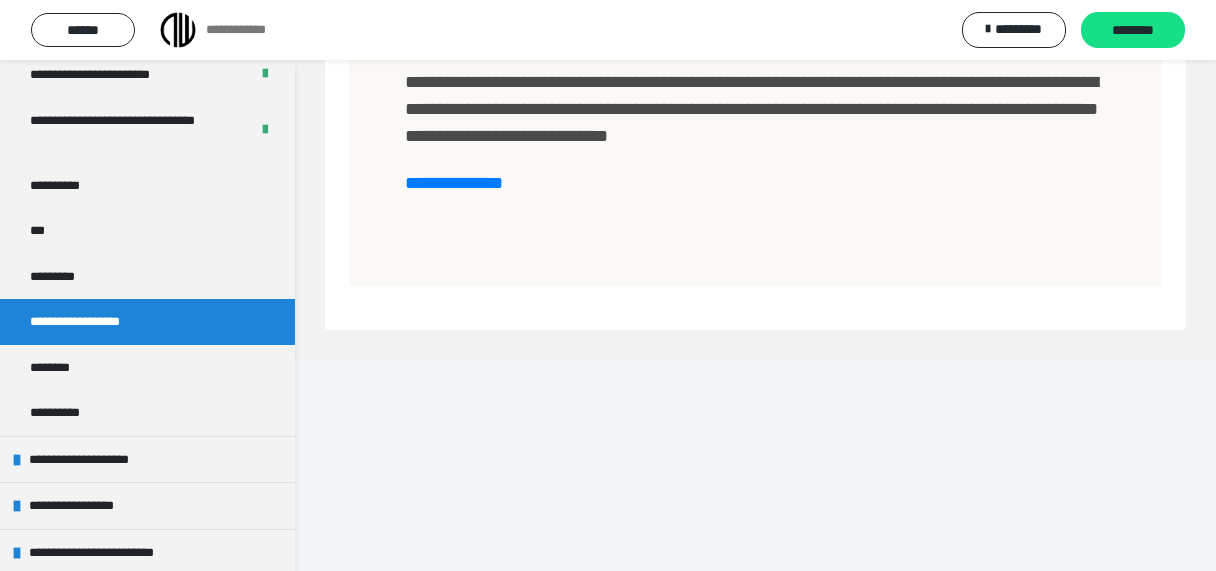 scroll, scrollTop: 1354, scrollLeft: 0, axis: vertical 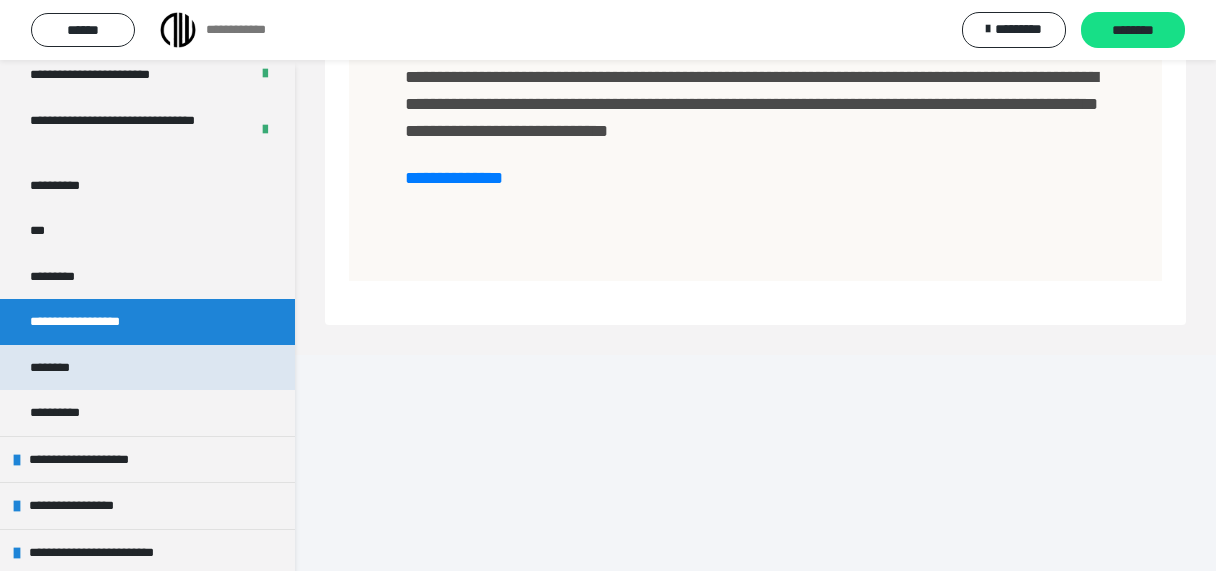 click on "********" at bounding box center [147, 368] 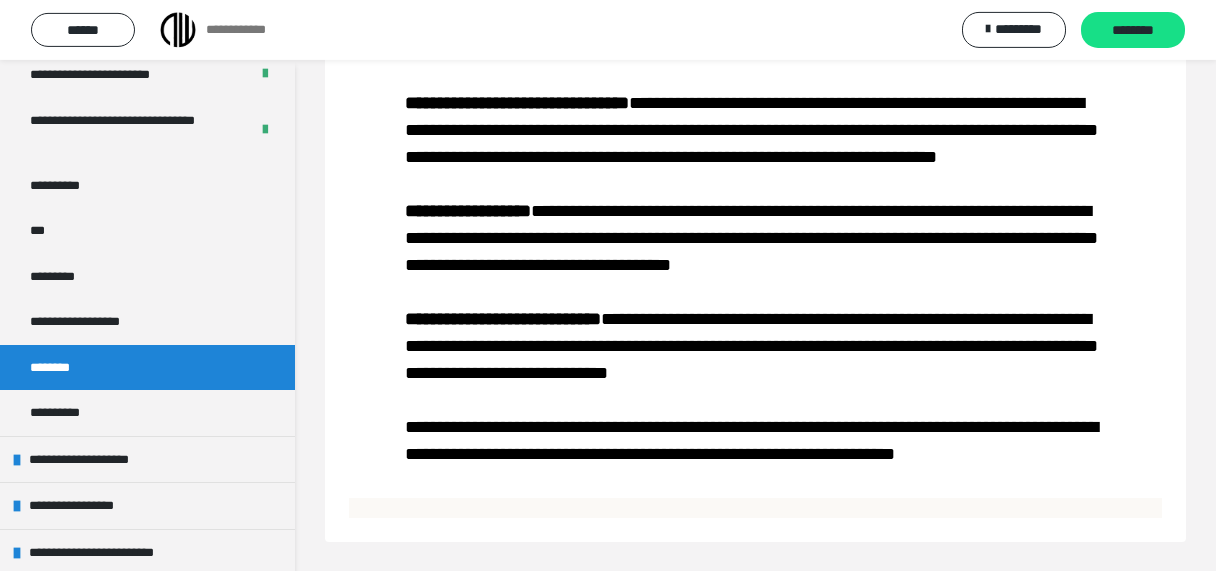 scroll, scrollTop: 13, scrollLeft: 0, axis: vertical 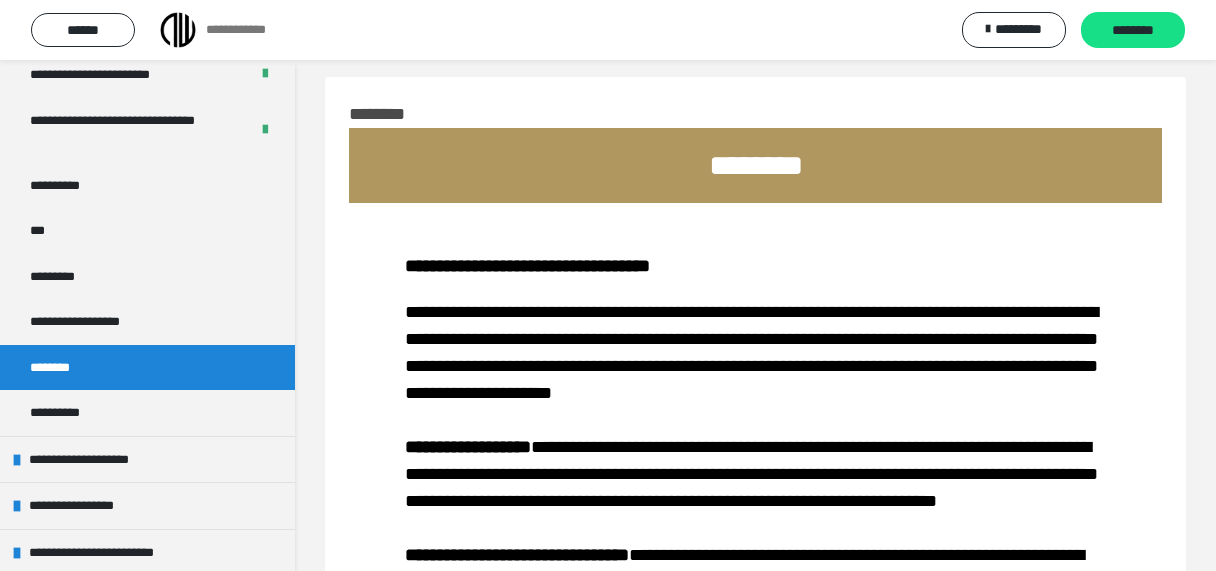 click on "********" at bounding box center [756, 165] 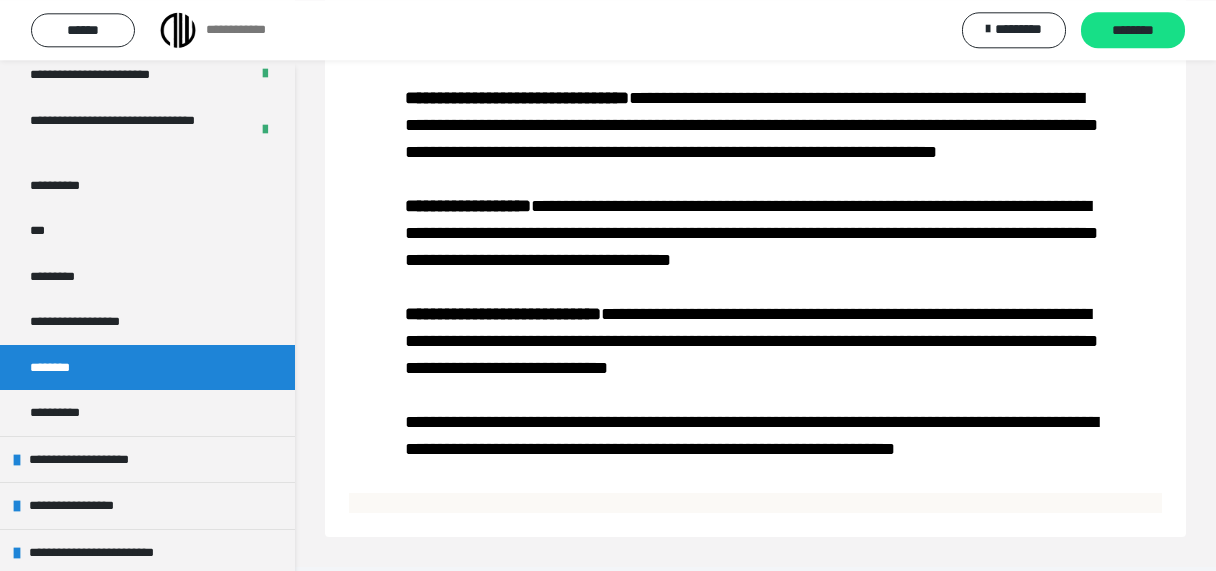 scroll, scrollTop: 545, scrollLeft: 0, axis: vertical 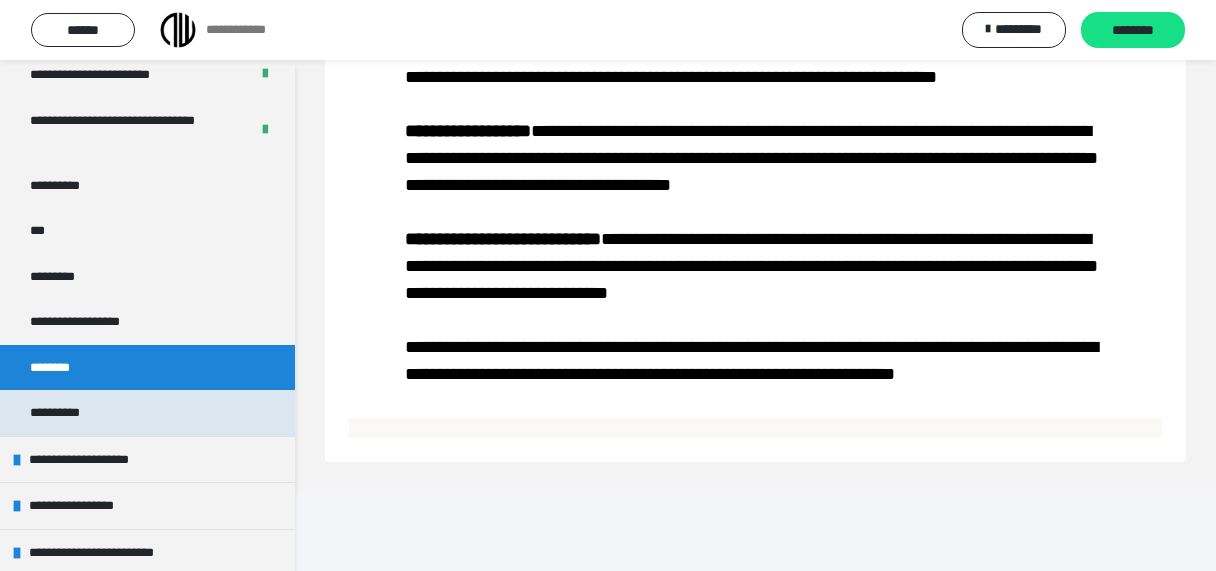 click on "**********" at bounding box center [147, 413] 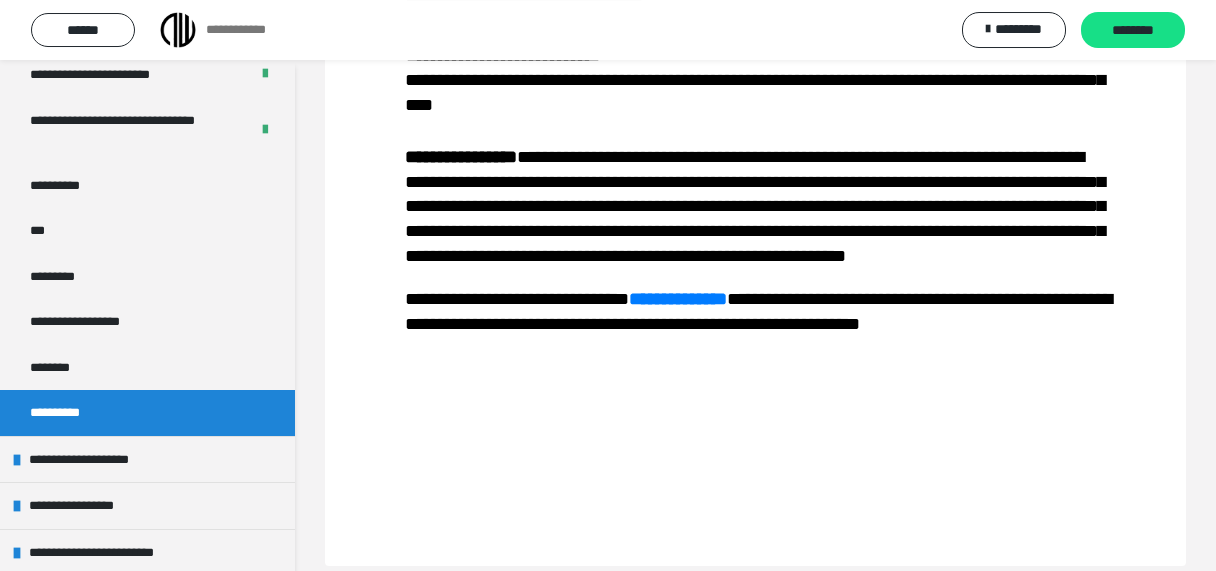 scroll, scrollTop: 1370, scrollLeft: 0, axis: vertical 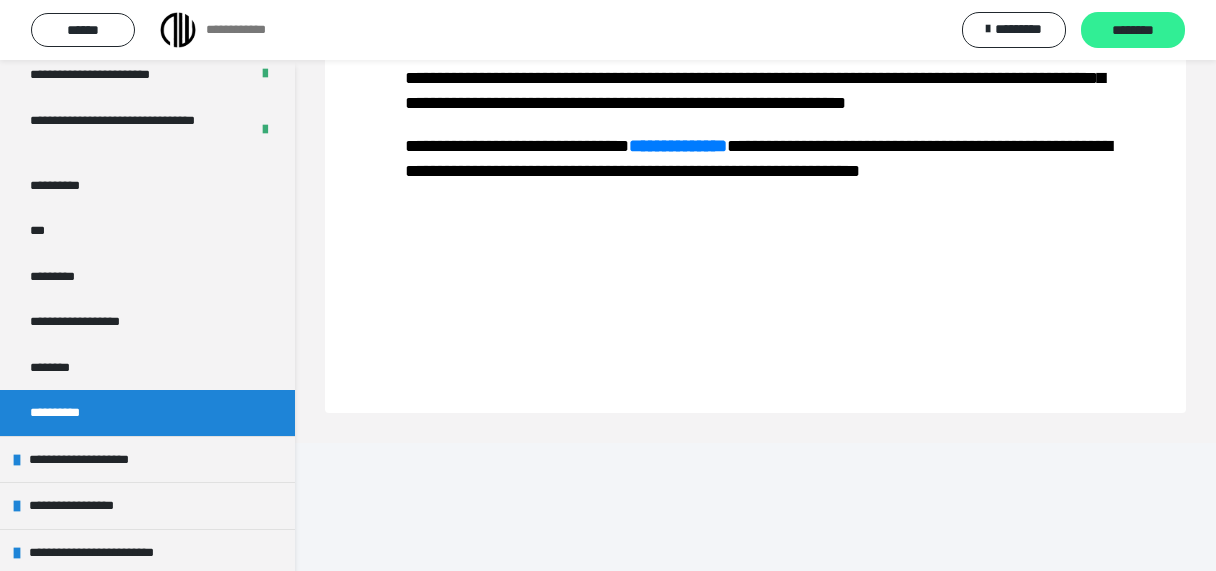 click on "********" at bounding box center (1133, 31) 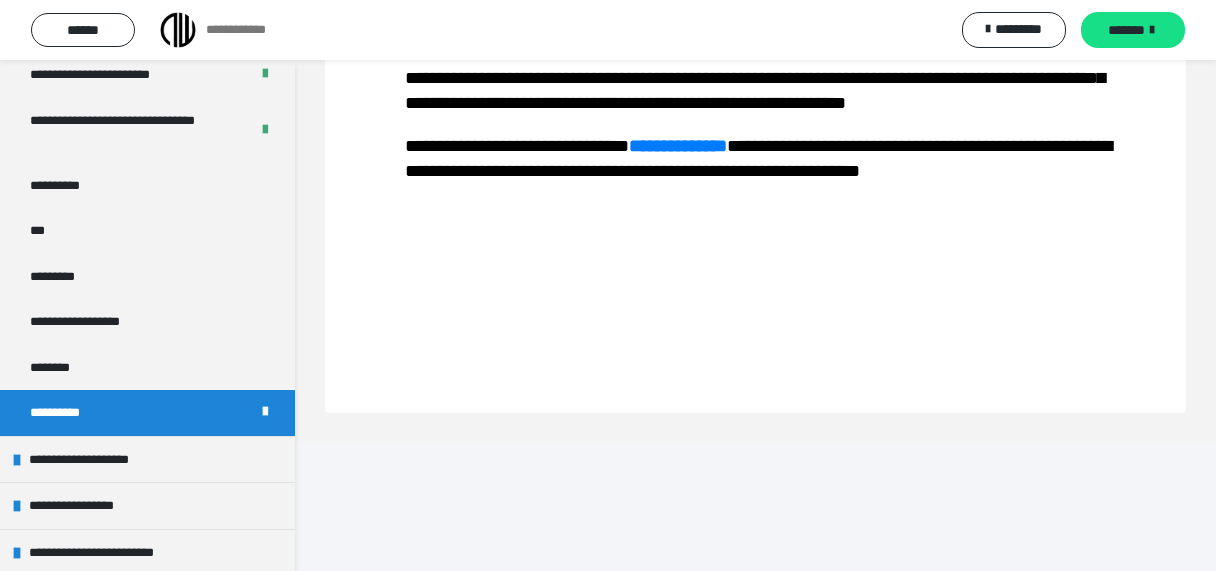 click on "*******" at bounding box center (1133, 30) 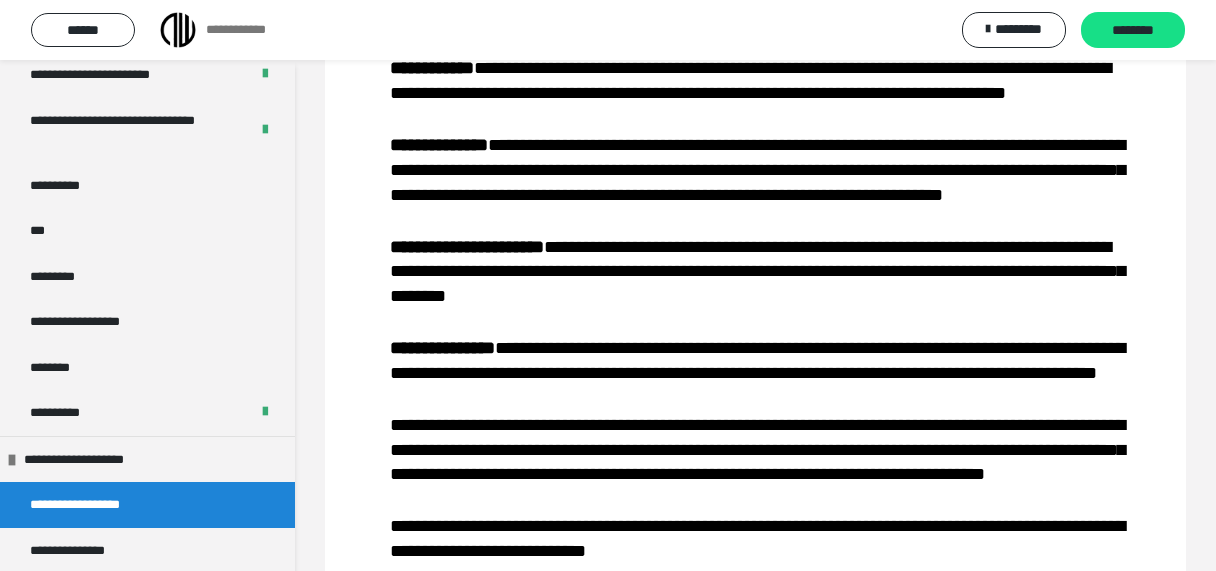 scroll, scrollTop: 1301, scrollLeft: 0, axis: vertical 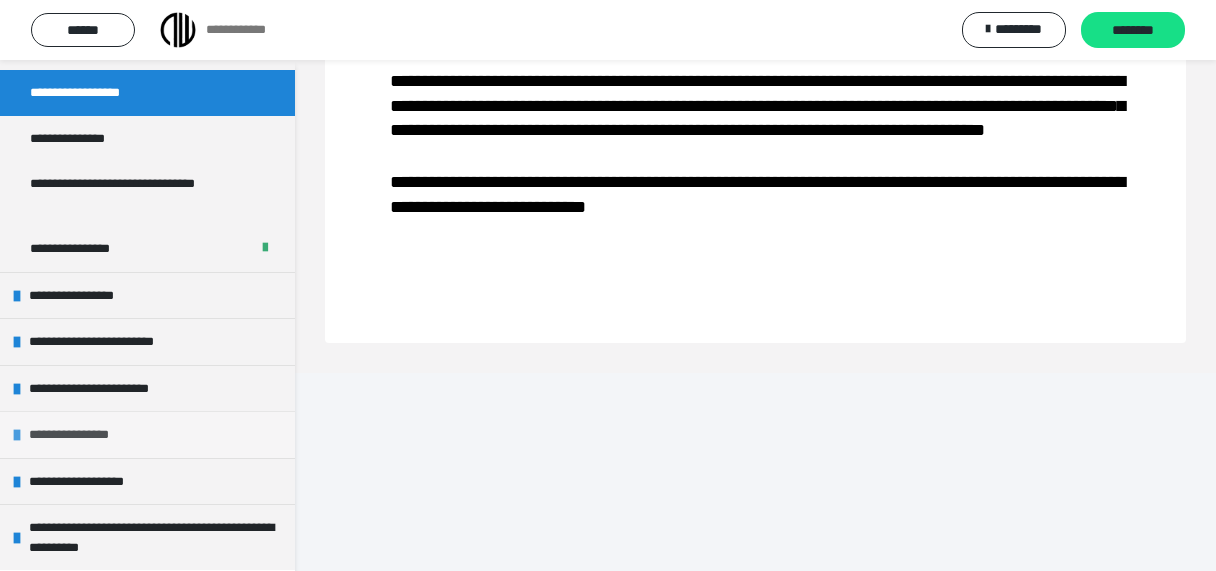 click on "**********" at bounding box center (147, 434) 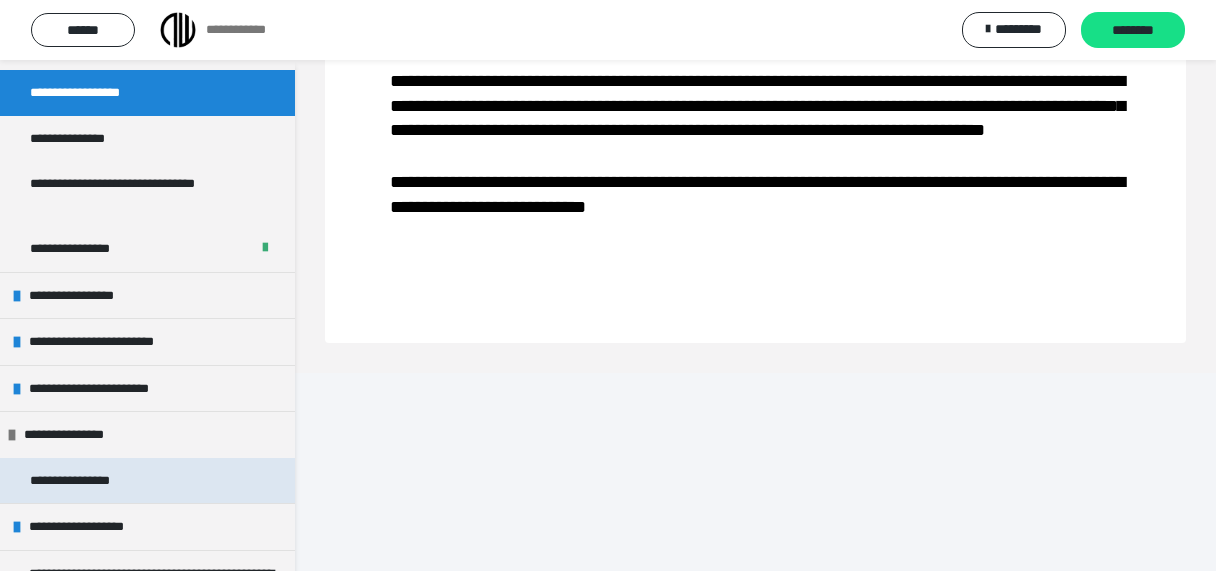 click on "**********" at bounding box center (147, 481) 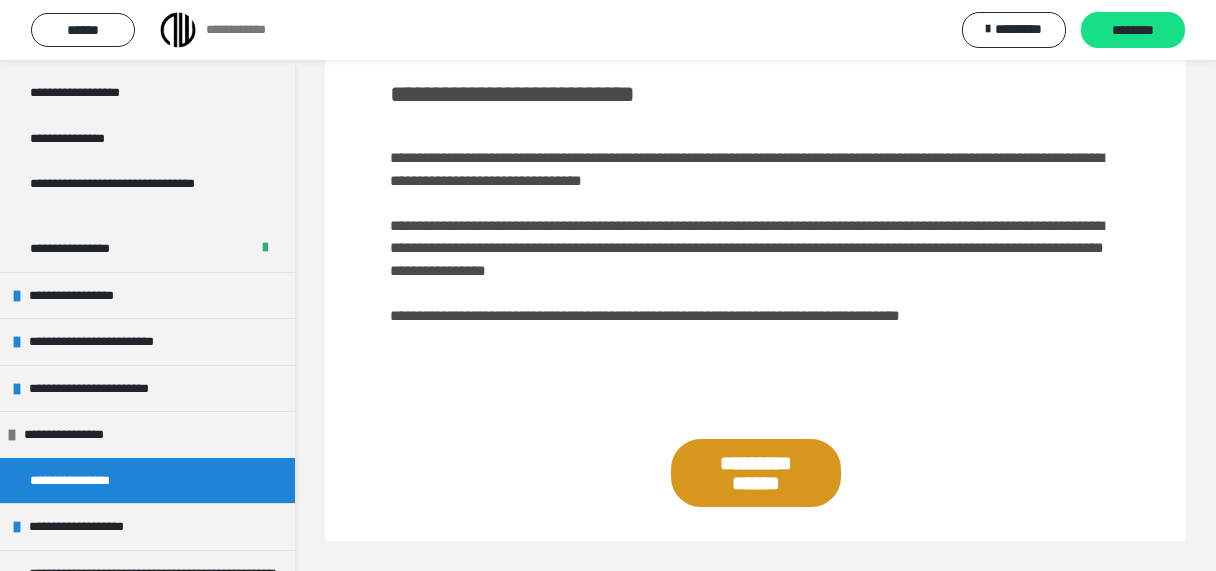 scroll, scrollTop: 105, scrollLeft: 0, axis: vertical 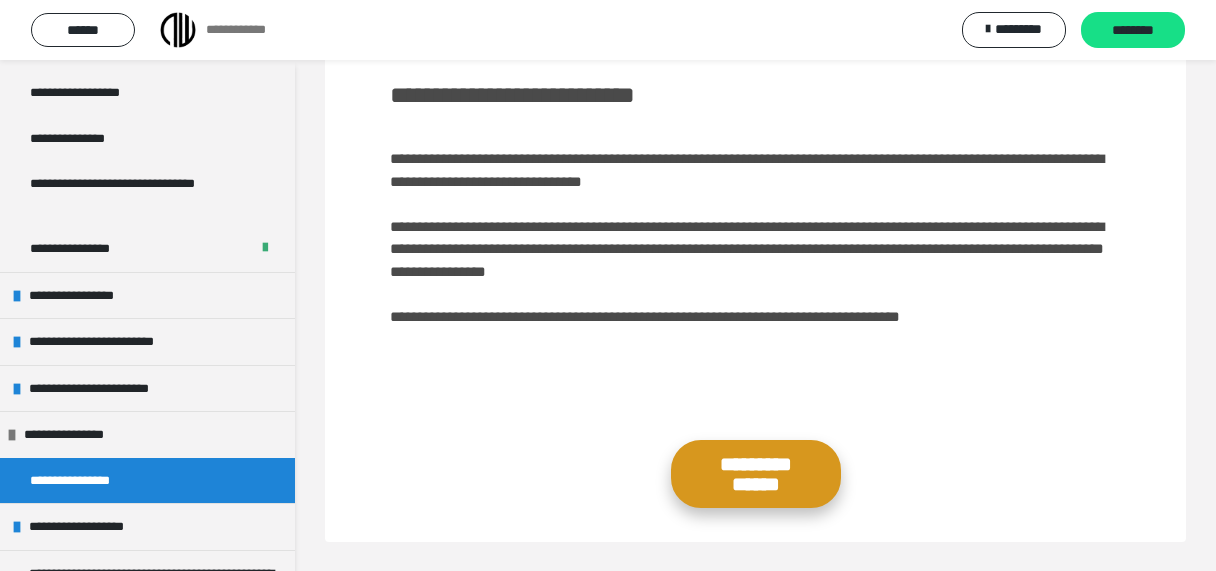 click on "**********" at bounding box center (756, 474) 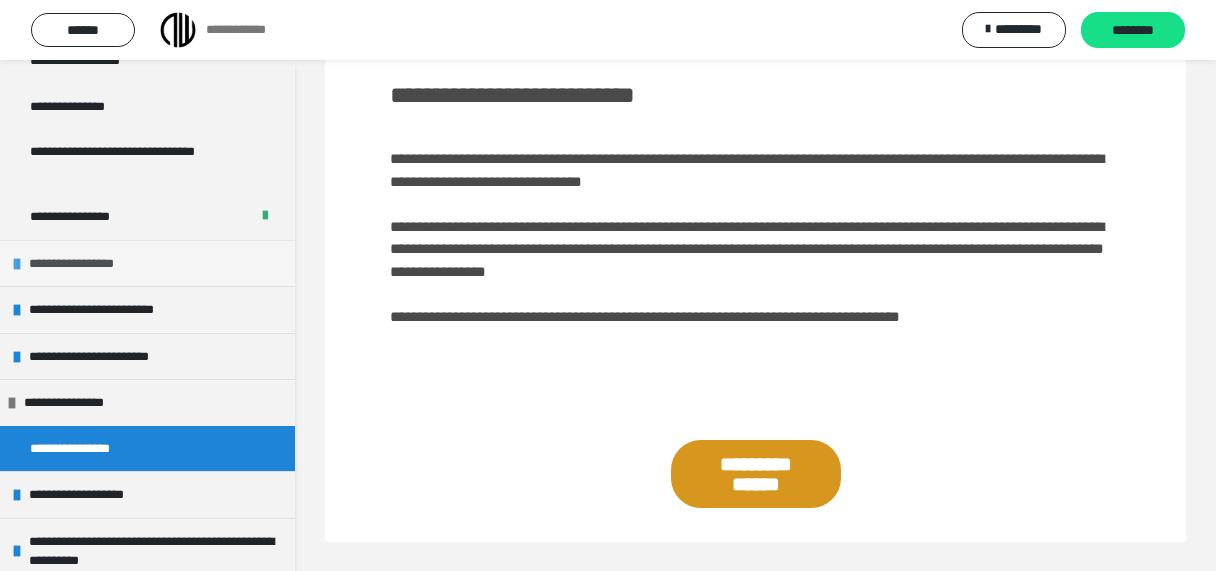 scroll, scrollTop: 834, scrollLeft: 0, axis: vertical 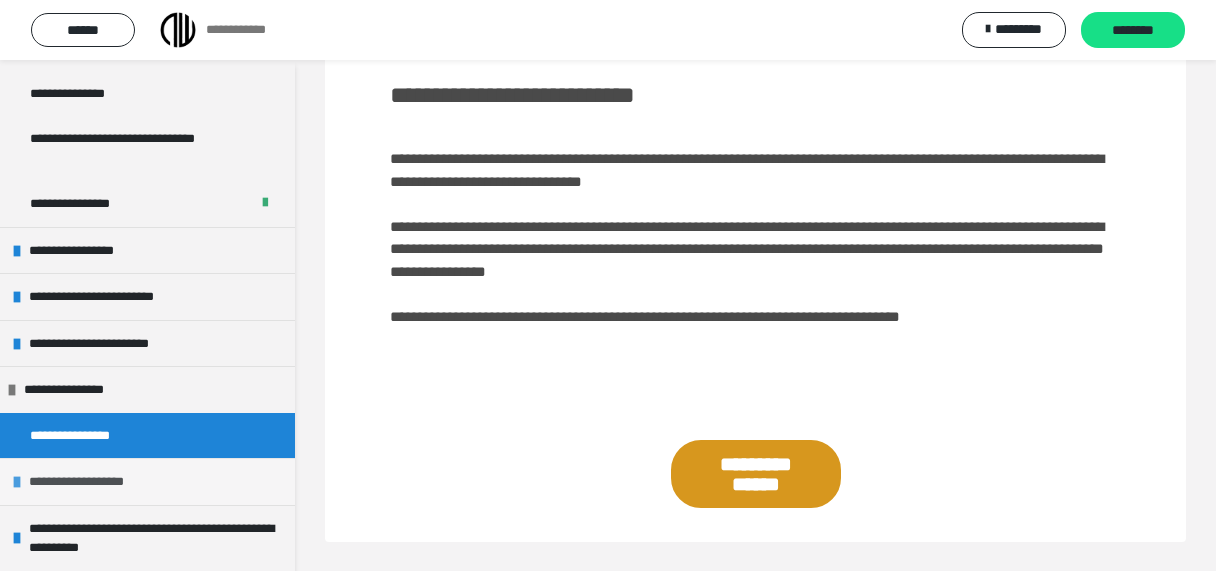 click on "**********" at bounding box center [147, 481] 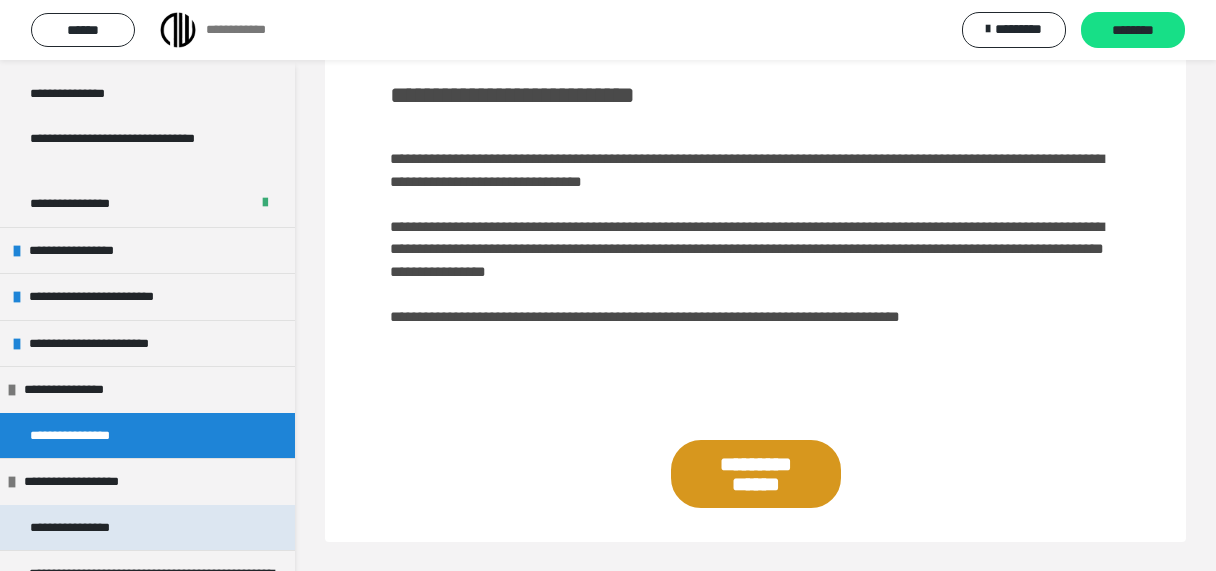 click on "**********" at bounding box center (147, 528) 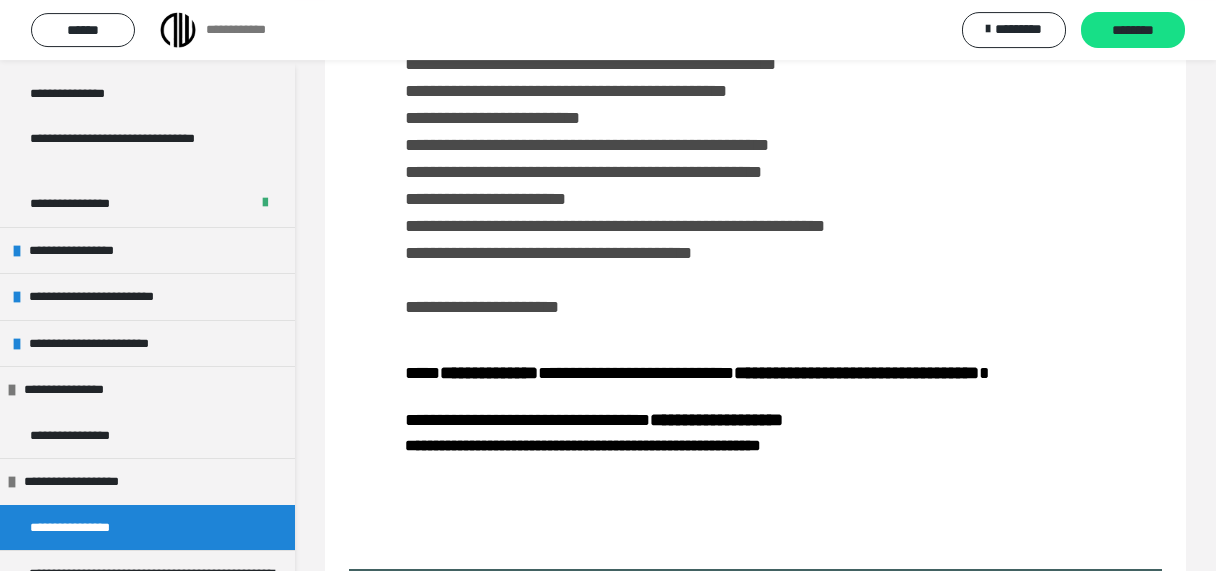 scroll, scrollTop: 1169, scrollLeft: 0, axis: vertical 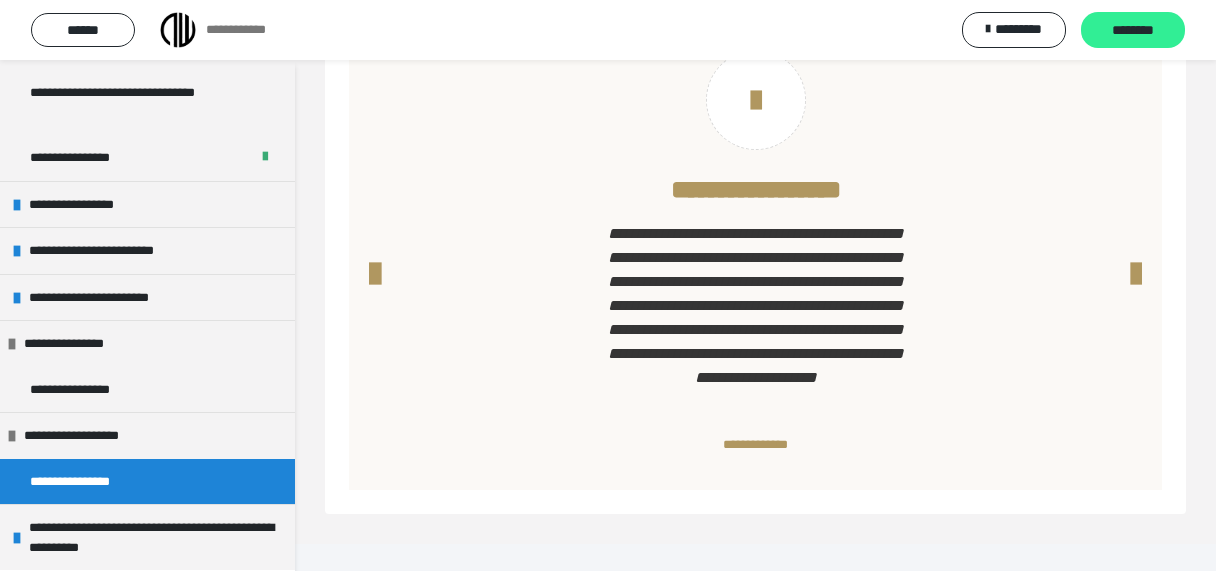 click on "********" at bounding box center [1133, 31] 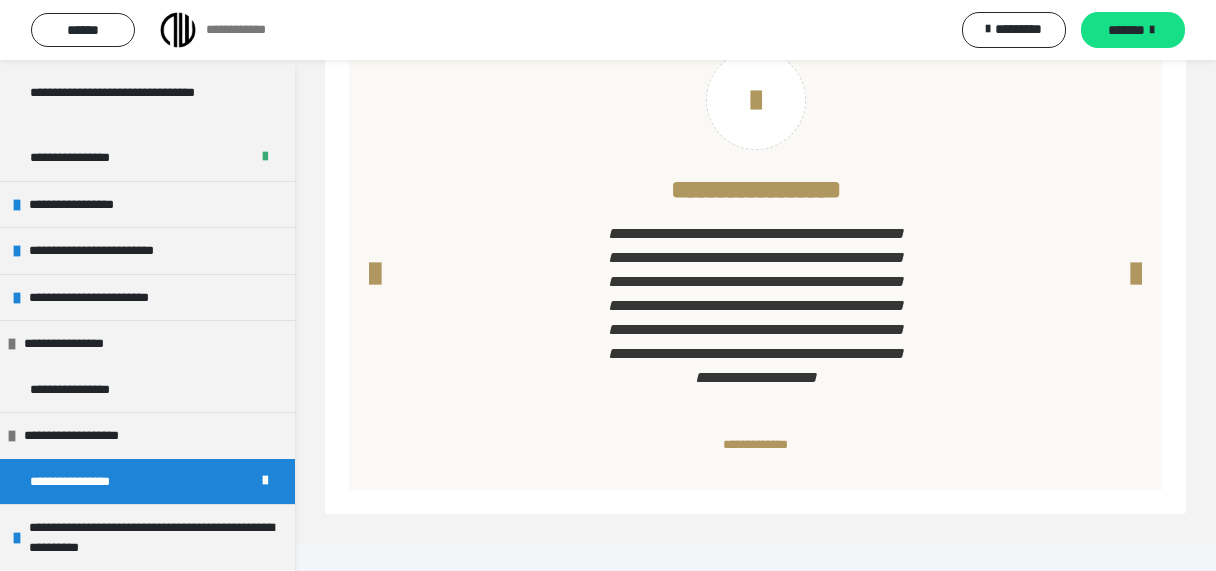 click on "*******" at bounding box center [1126, 30] 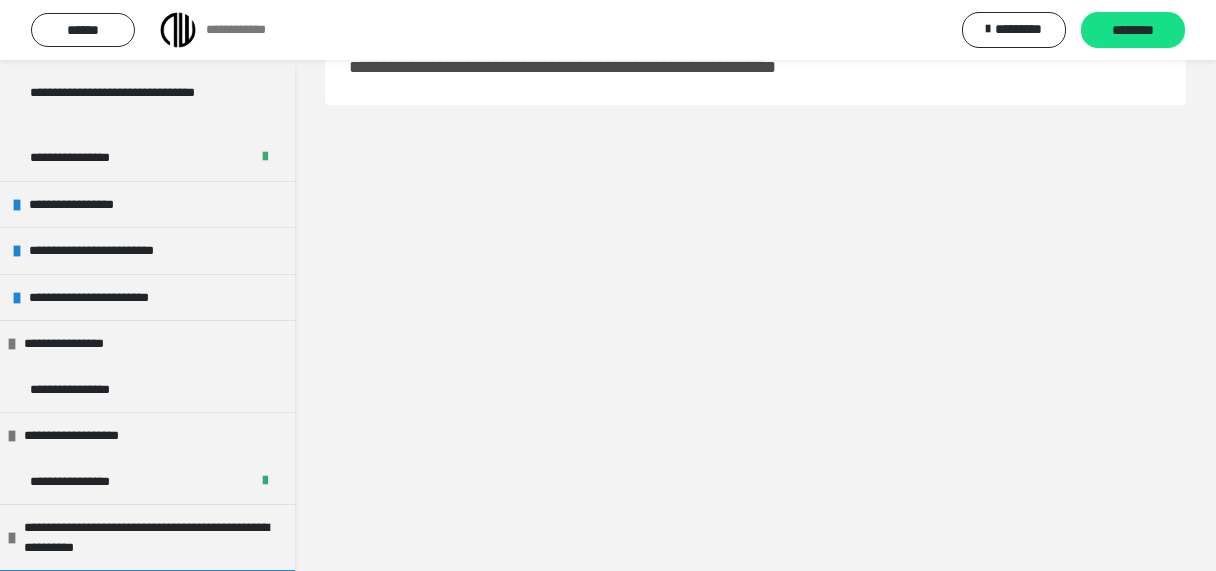 scroll, scrollTop: 60, scrollLeft: 0, axis: vertical 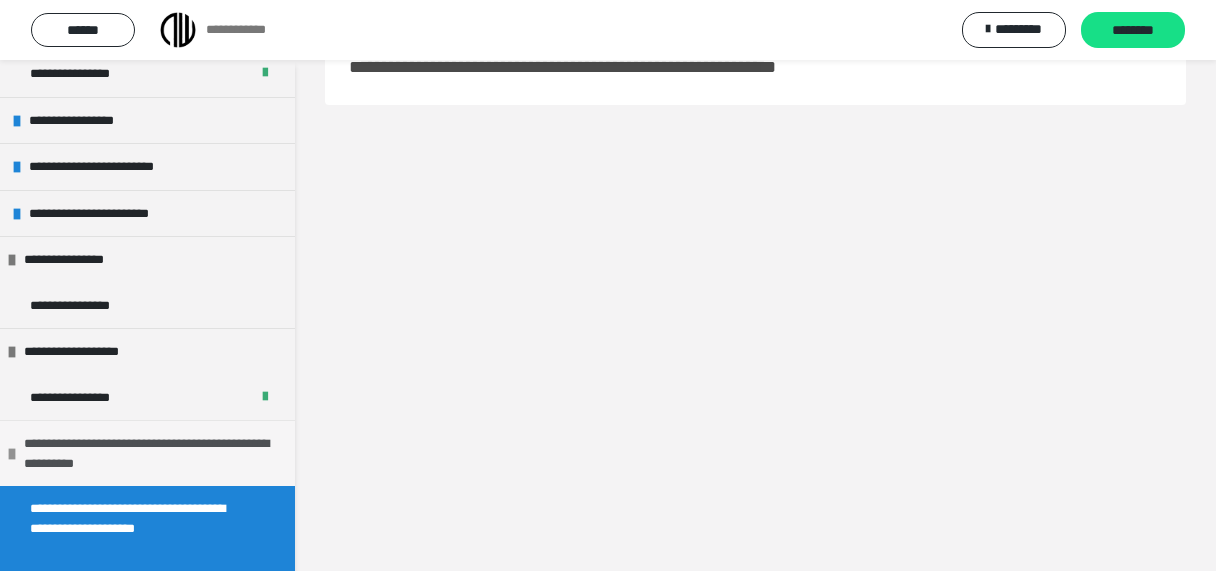 click on "**********" at bounding box center [152, 453] 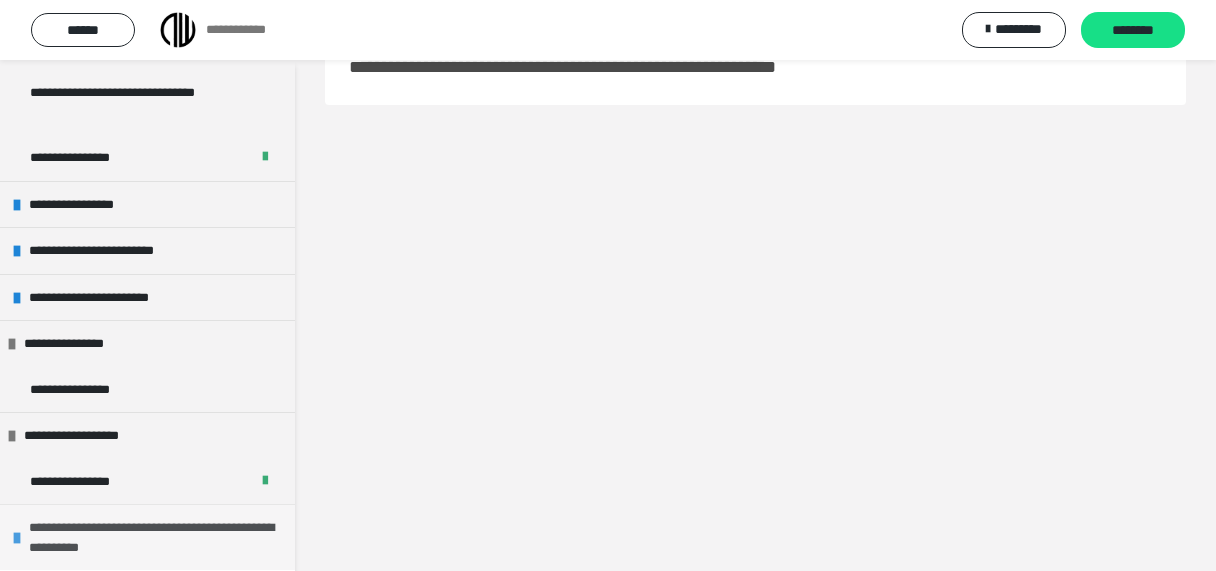 click on "**********" at bounding box center (157, 537) 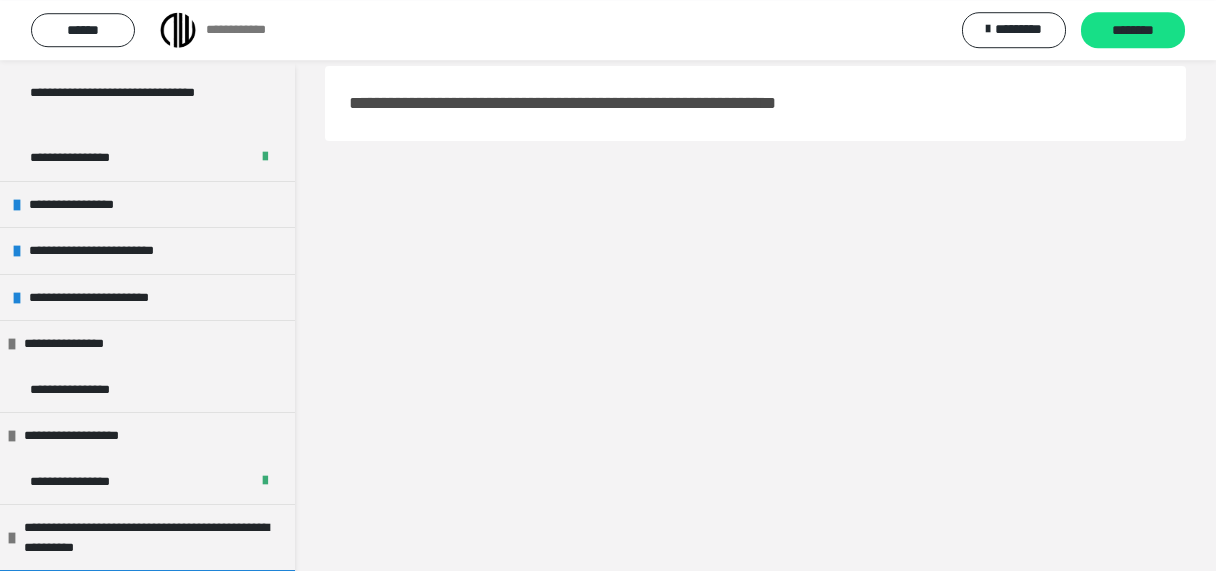 scroll, scrollTop: 0, scrollLeft: 0, axis: both 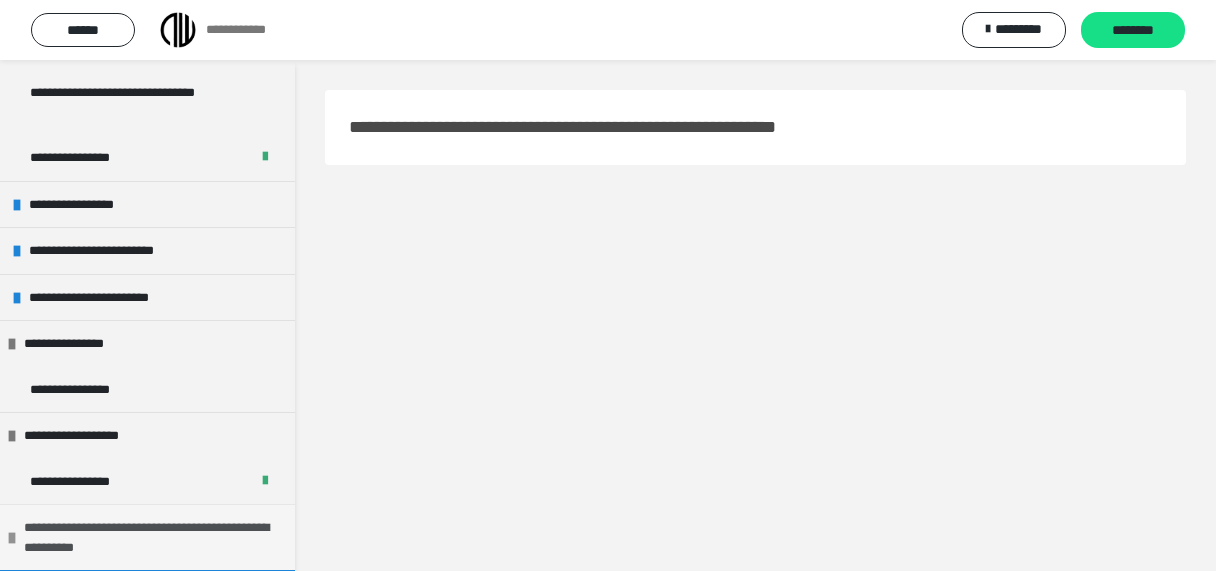 click at bounding box center (12, 538) 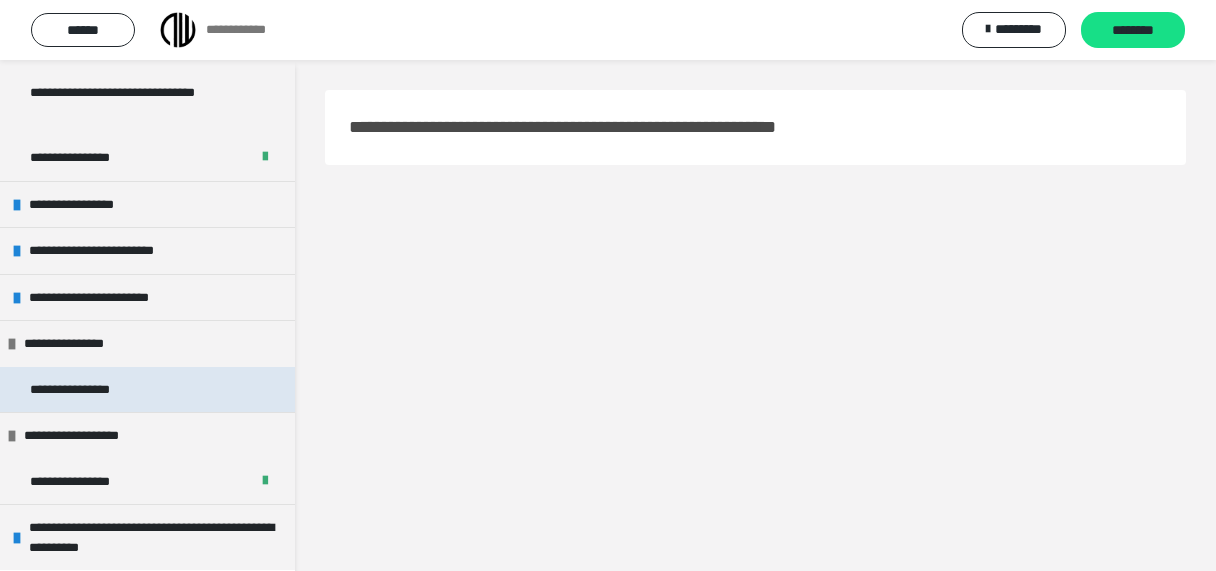 drag, startPoint x: 110, startPoint y: 431, endPoint x: 122, endPoint y: 408, distance: 25.942244 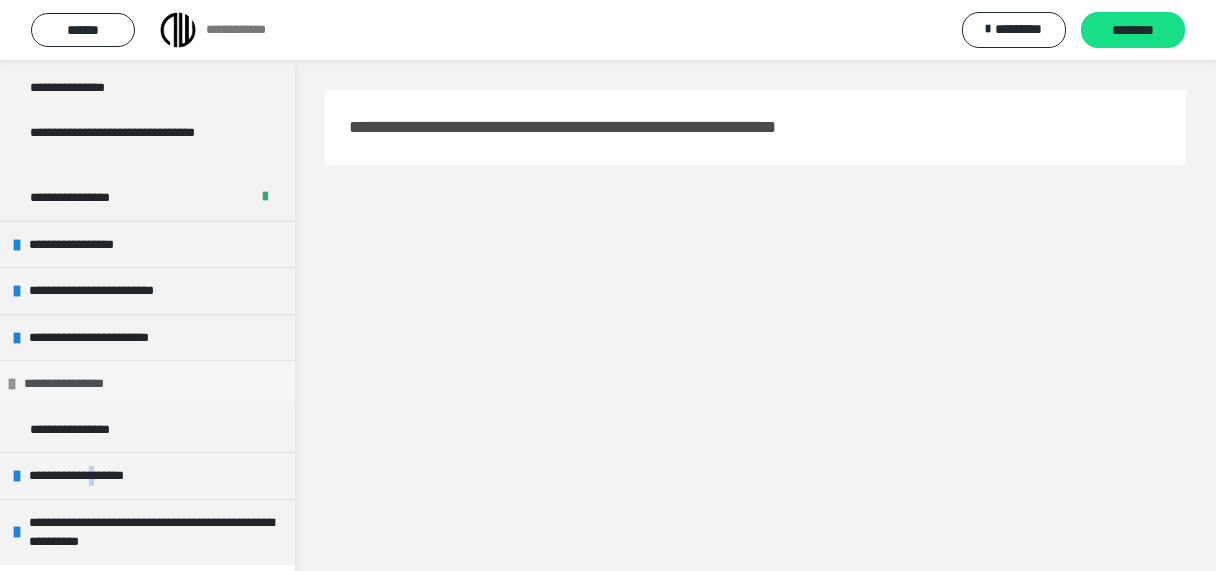 scroll, scrollTop: 834, scrollLeft: 0, axis: vertical 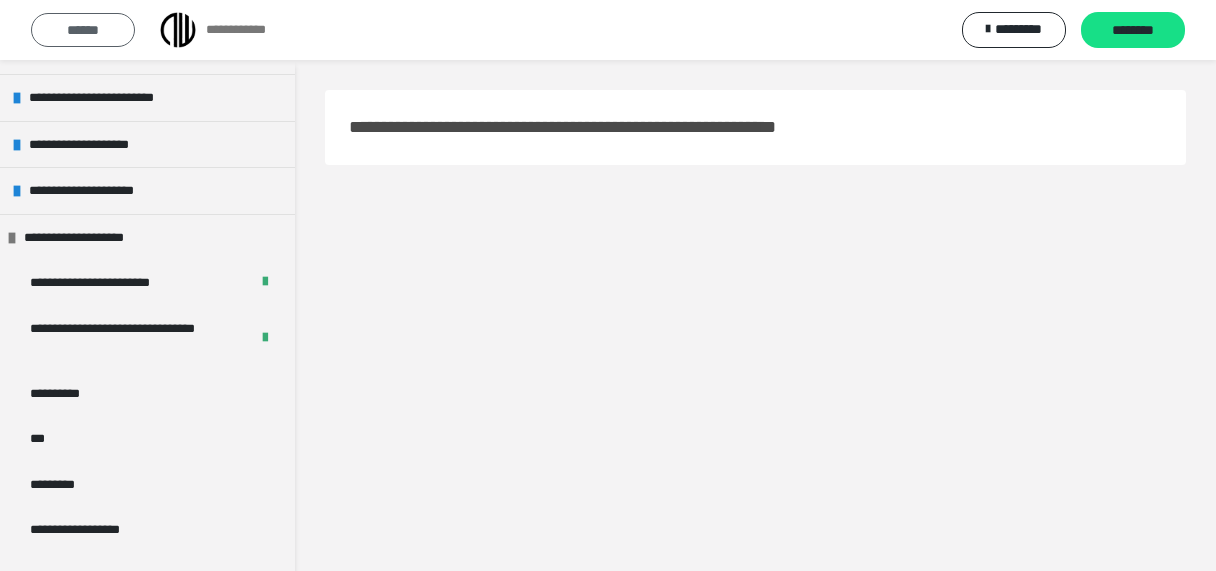 click on "******" at bounding box center (83, 30) 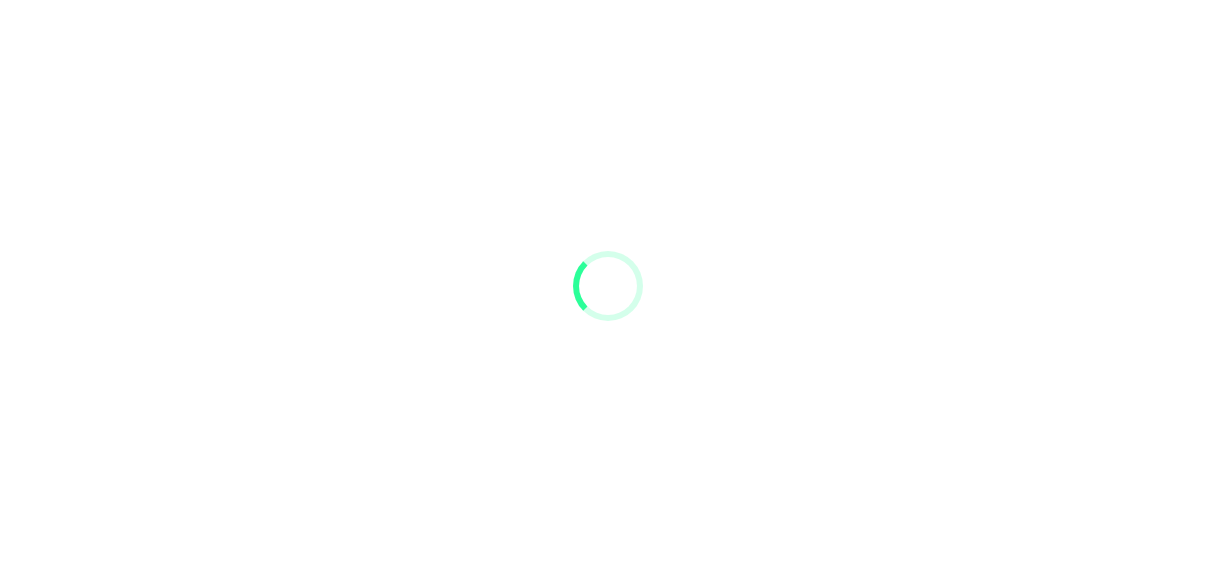 scroll, scrollTop: 0, scrollLeft: 0, axis: both 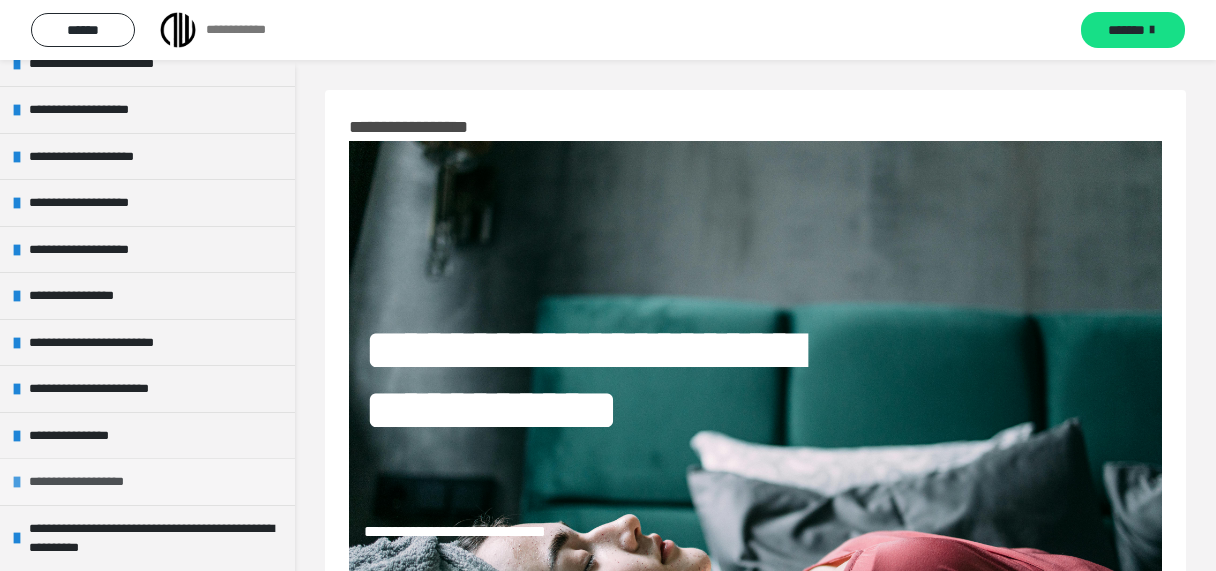 click on "**********" at bounding box center (90, 482) 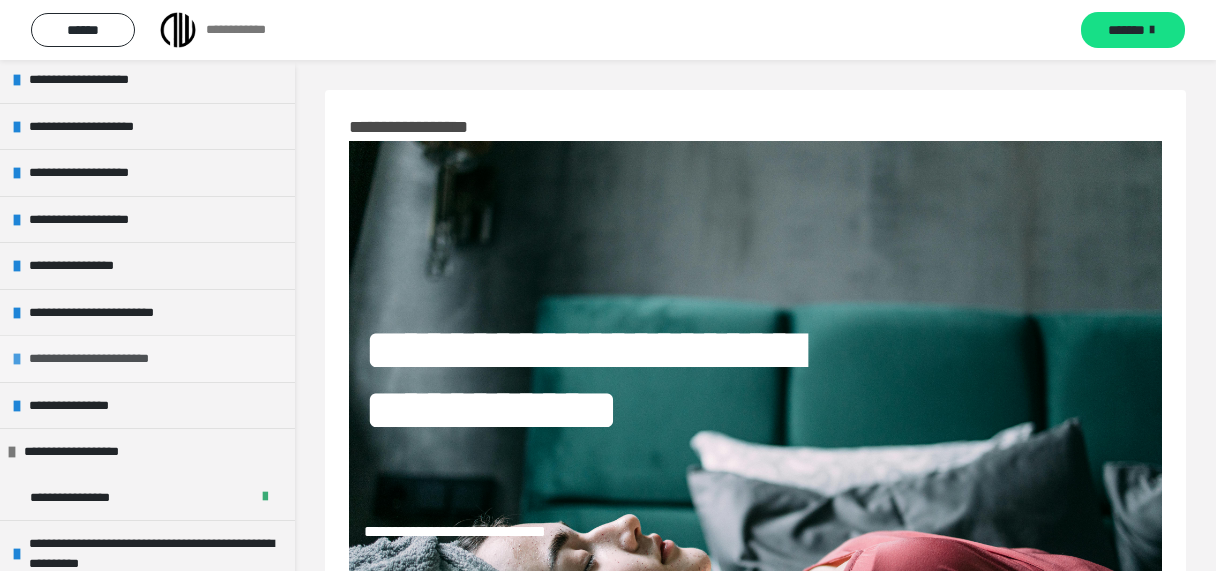 scroll, scrollTop: 386, scrollLeft: 0, axis: vertical 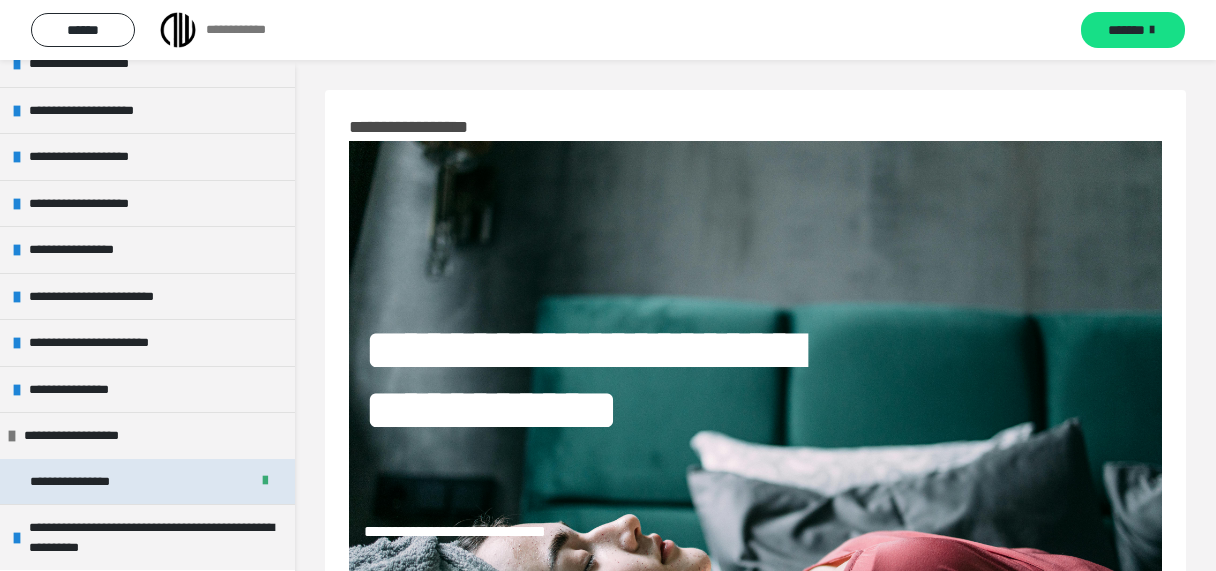 click at bounding box center [265, 481] 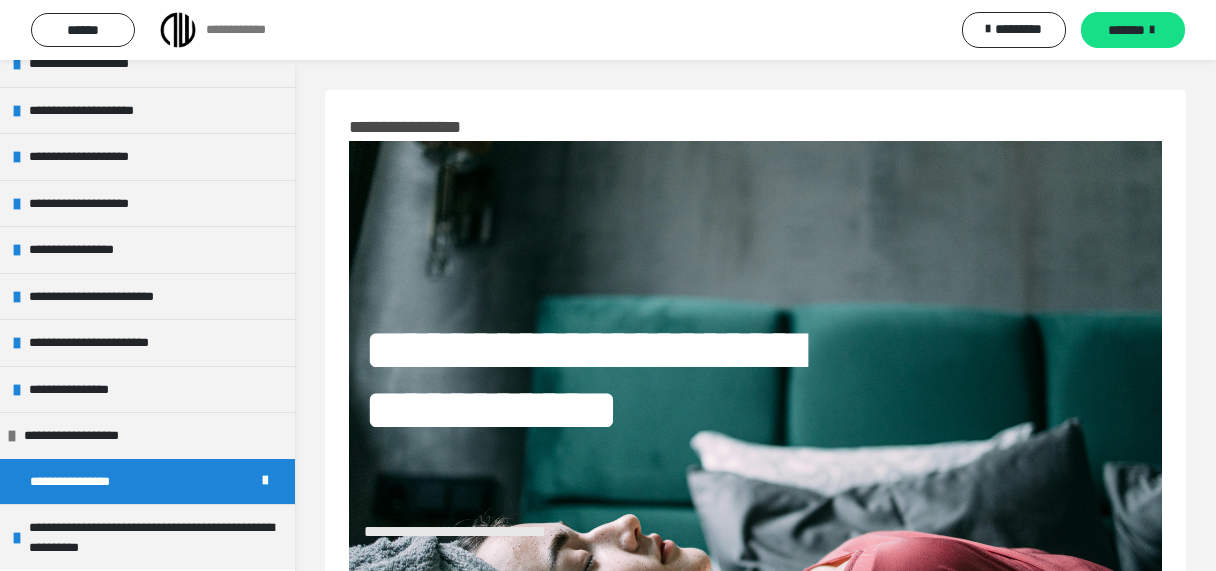 click at bounding box center (265, 481) 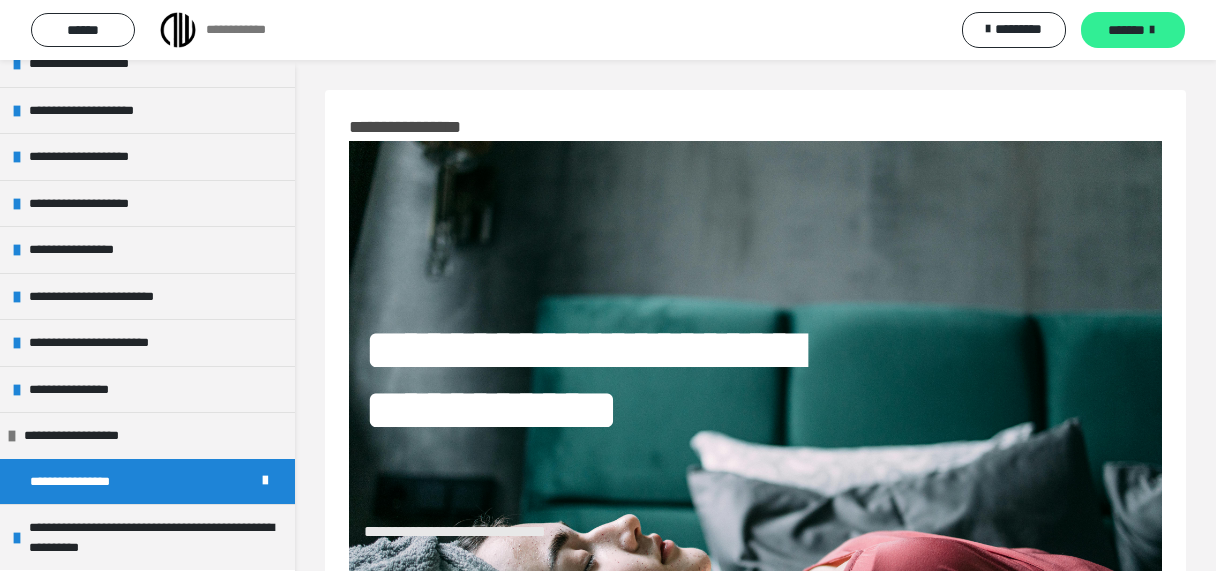click on "*******" at bounding box center [1126, 30] 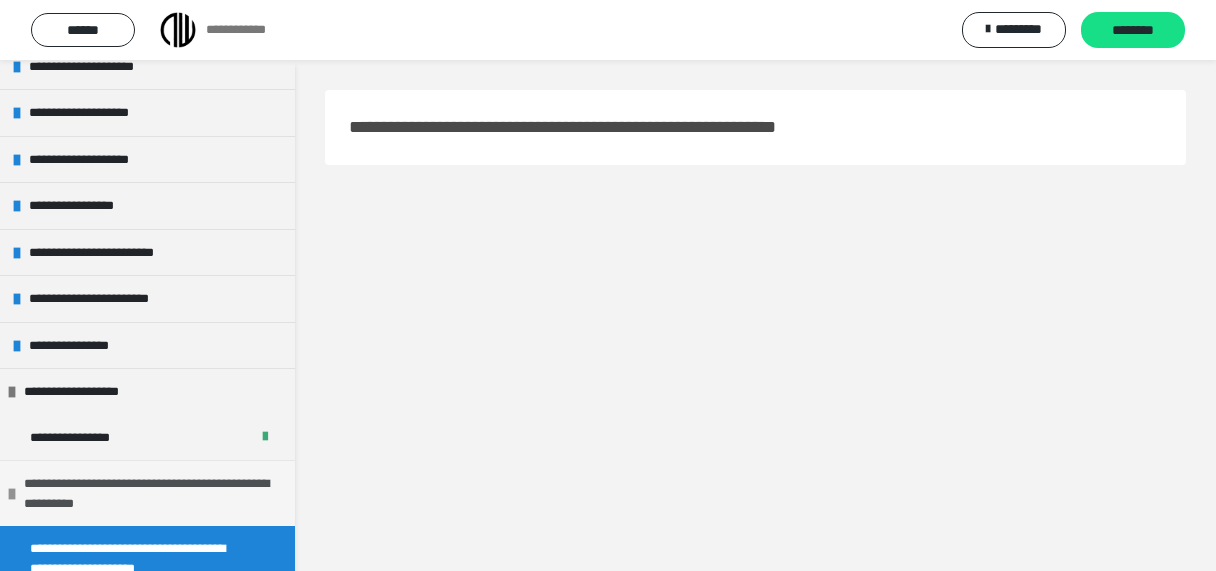 scroll, scrollTop: 470, scrollLeft: 0, axis: vertical 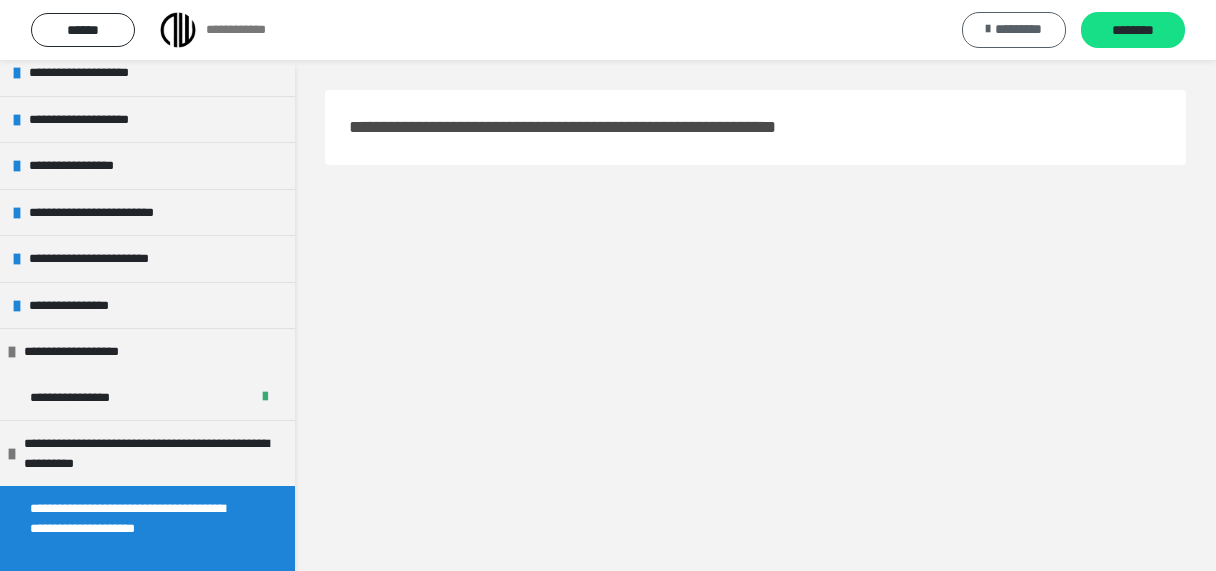 click on "*********" at bounding box center (1014, 30) 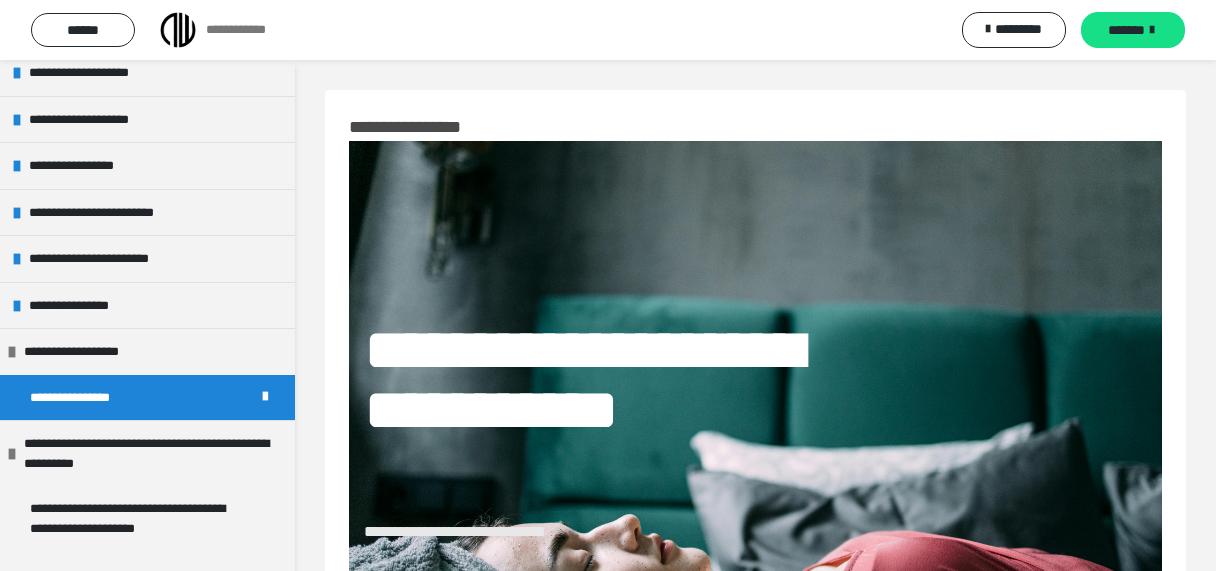 scroll, scrollTop: 0, scrollLeft: 0, axis: both 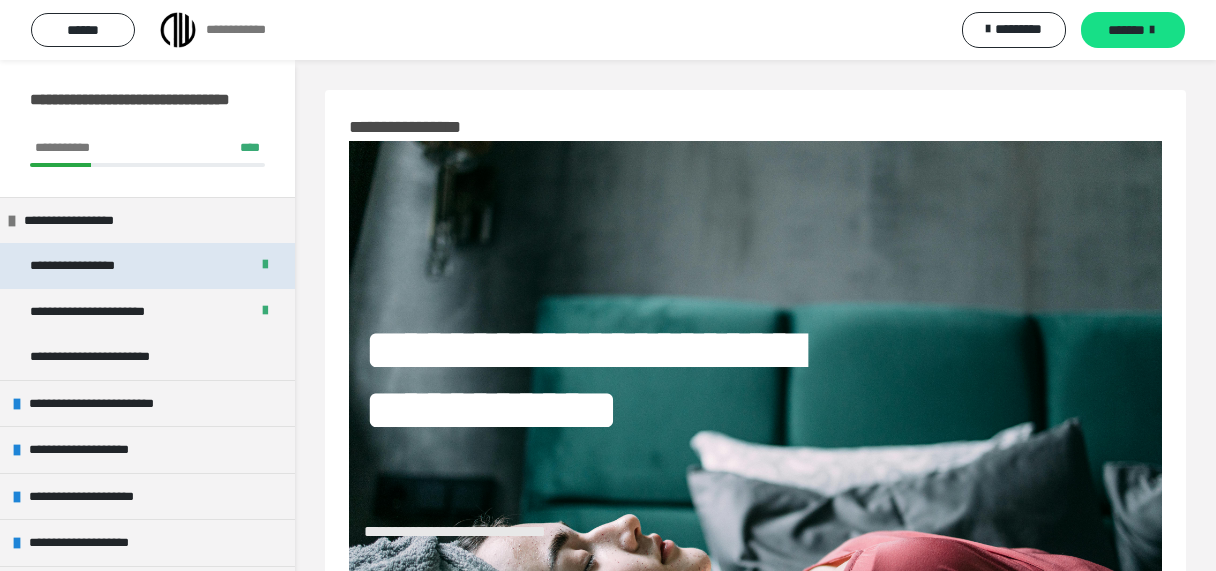 click on "**********" at bounding box center (88, 266) 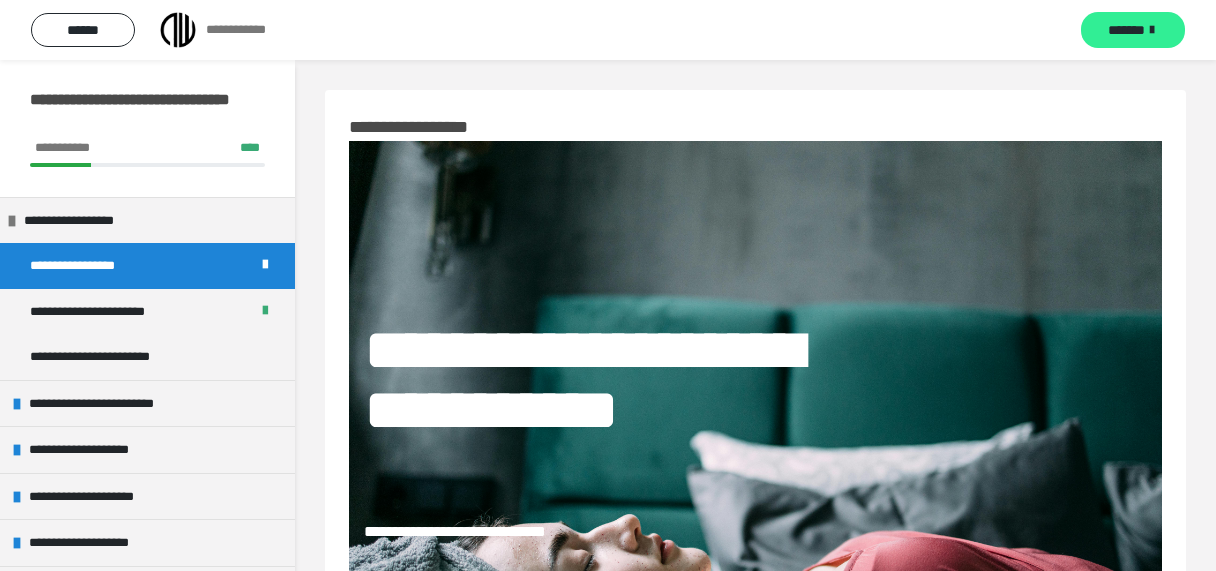 click on "*******" at bounding box center [1133, 30] 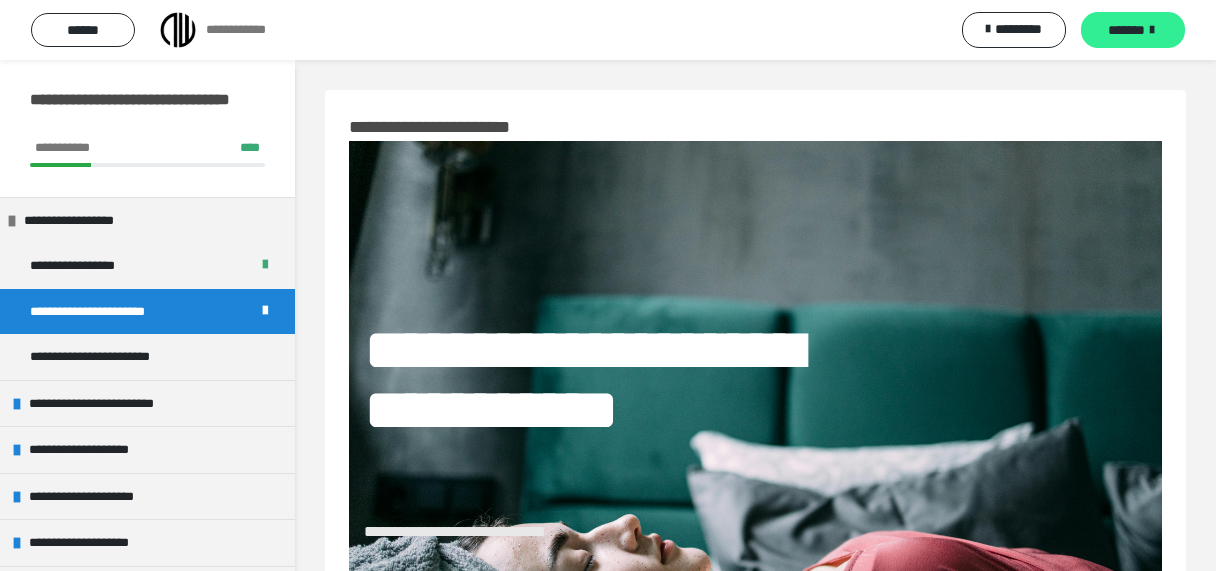 click on "*******" at bounding box center [1133, 30] 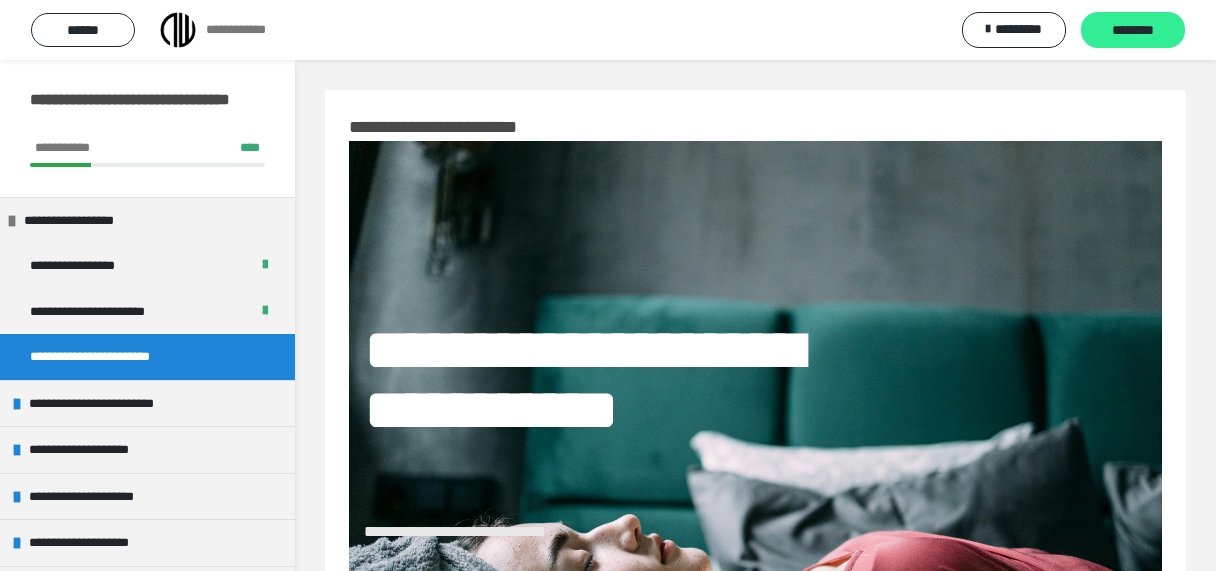 click on "********" at bounding box center [1133, 31] 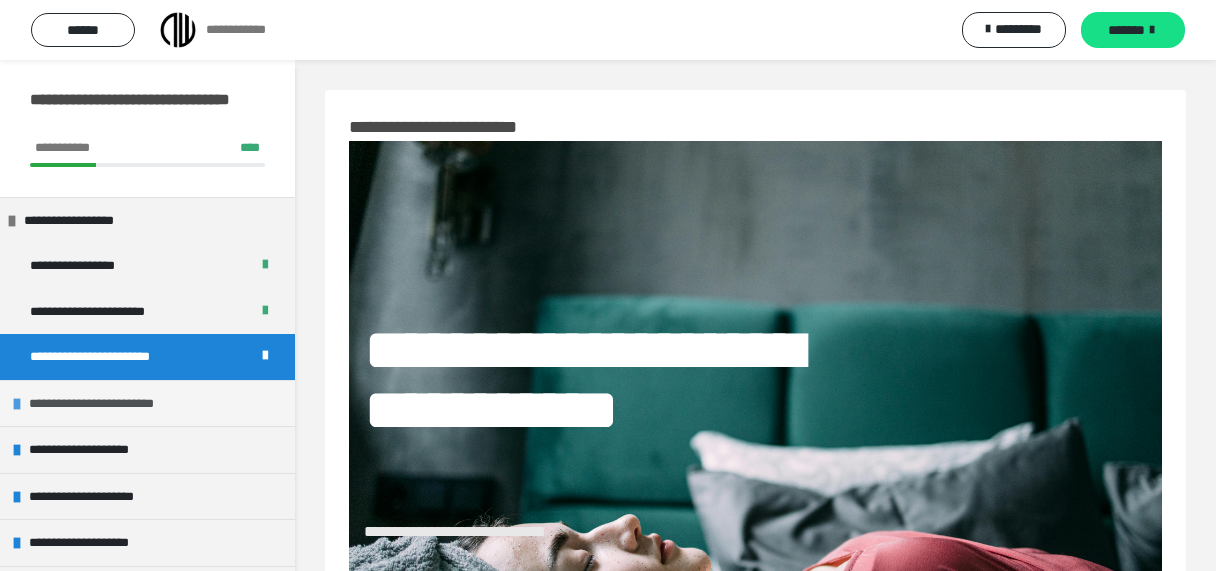 click on "**********" at bounding box center [147, 403] 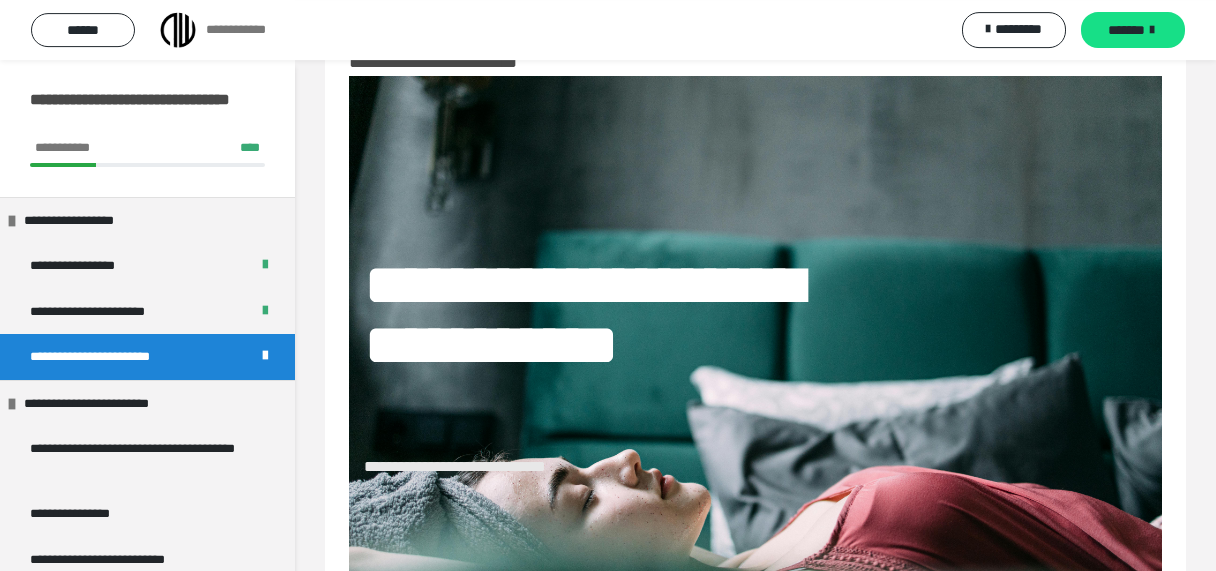 scroll, scrollTop: 106, scrollLeft: 0, axis: vertical 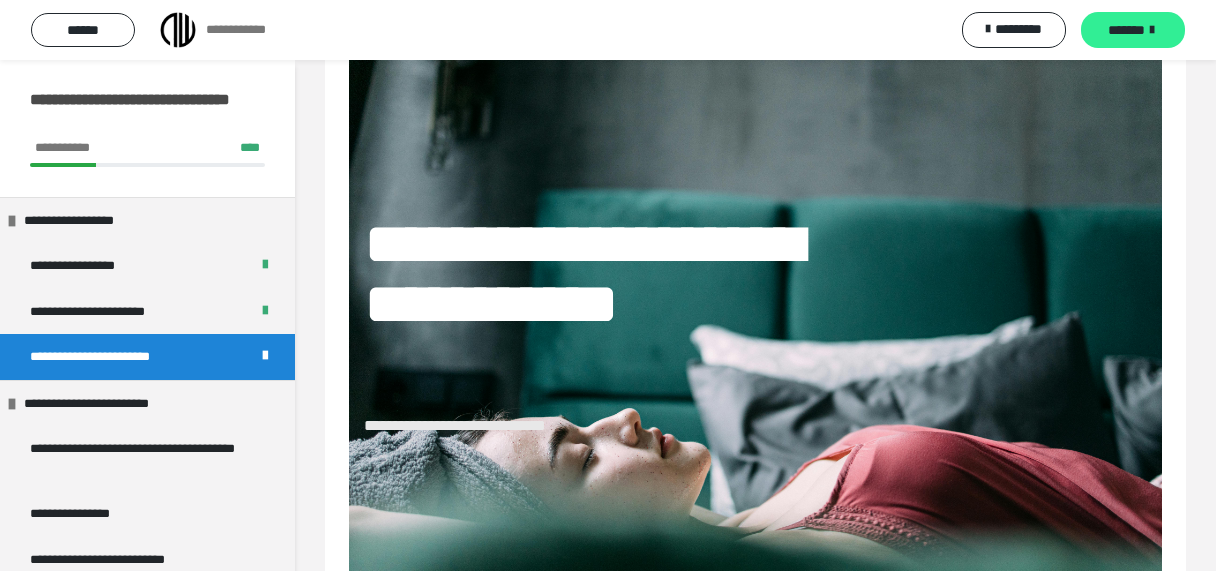 click on "*******" at bounding box center (1126, 30) 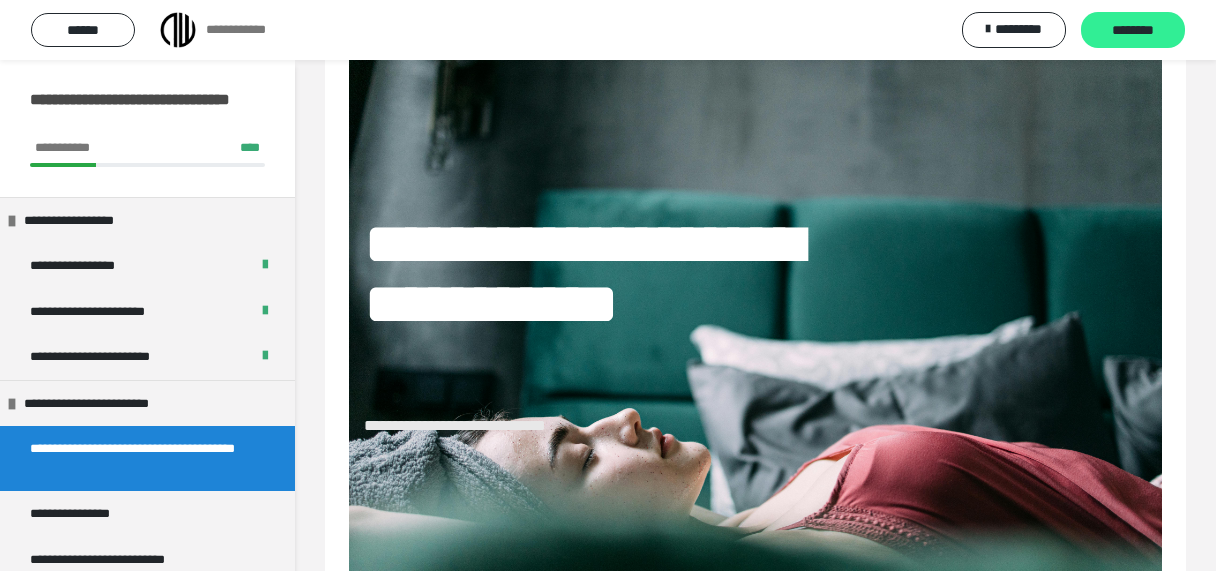 click on "********" at bounding box center [1133, 31] 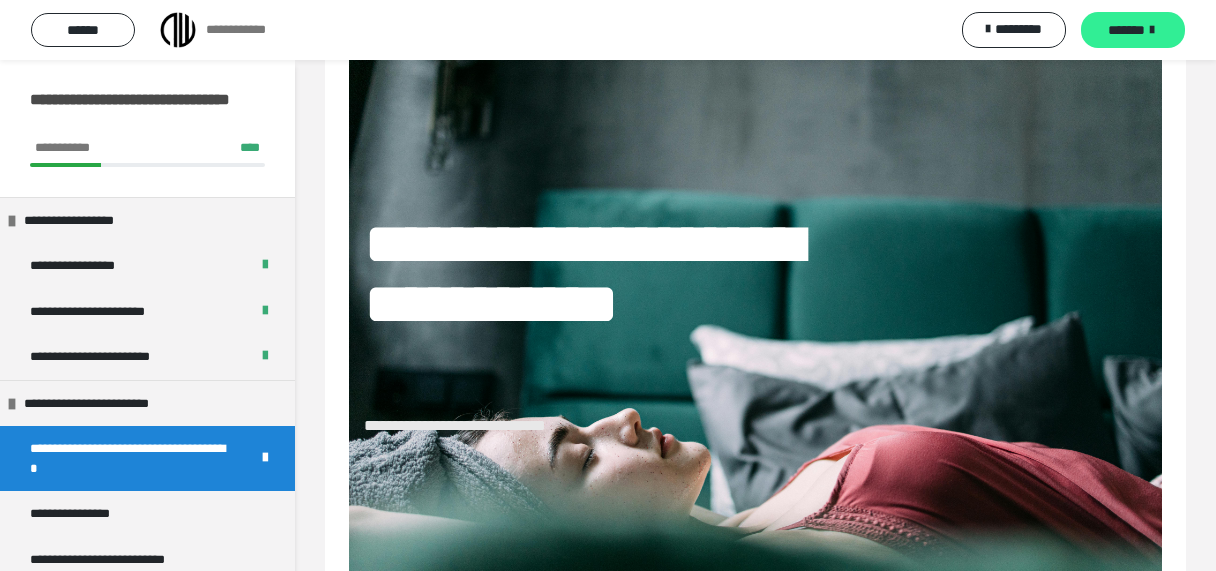 click on "*******" at bounding box center [1126, 30] 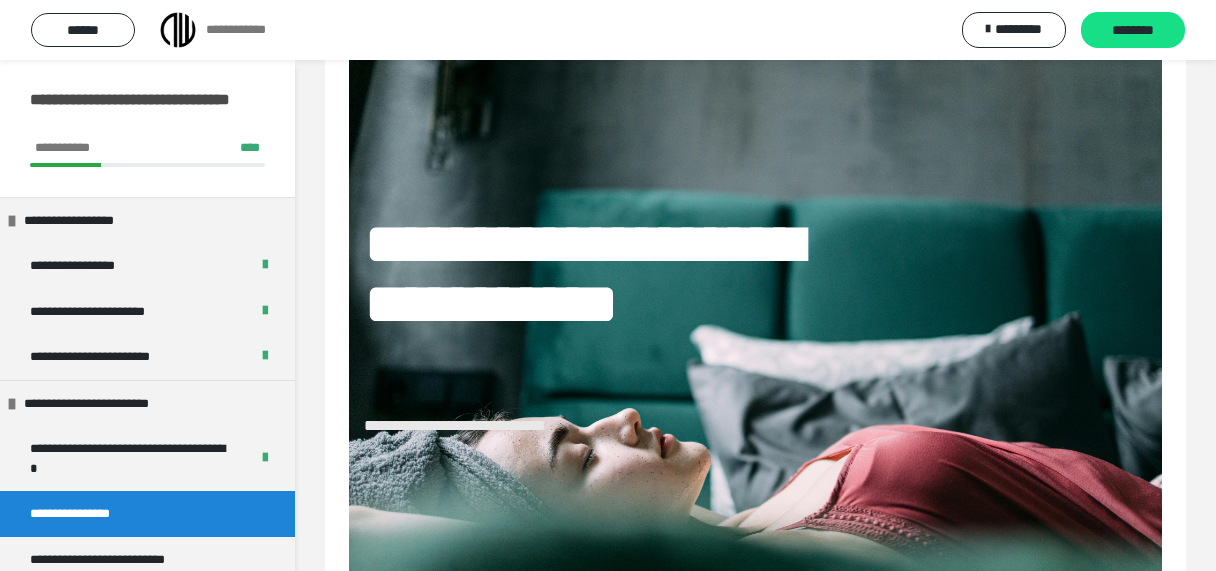 click on "********" at bounding box center (1133, 31) 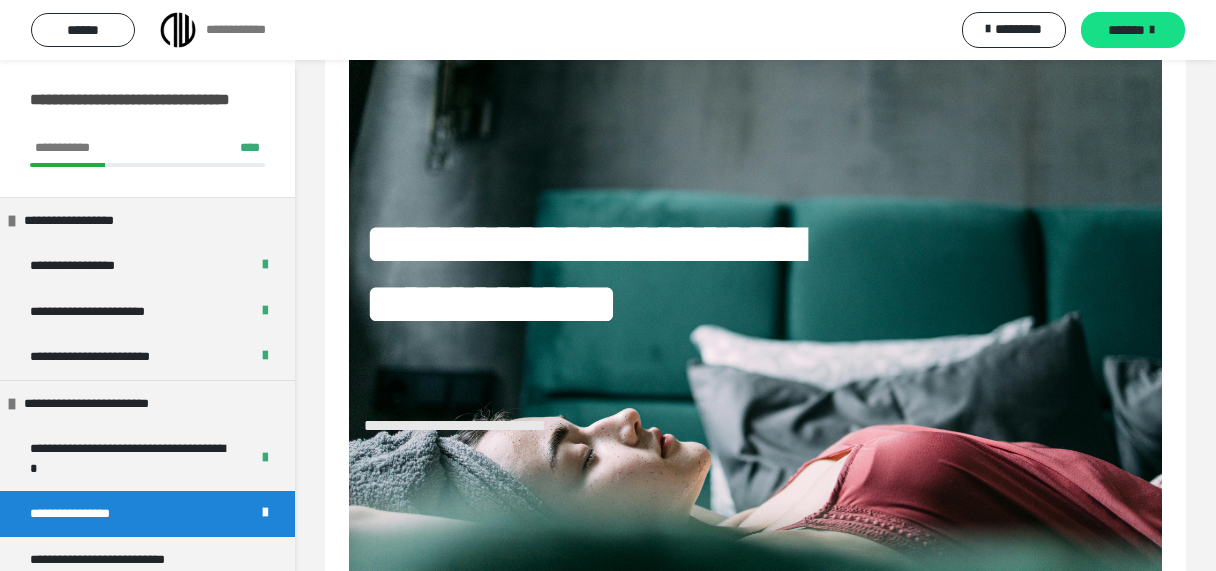 click on "*******" at bounding box center [1126, 30] 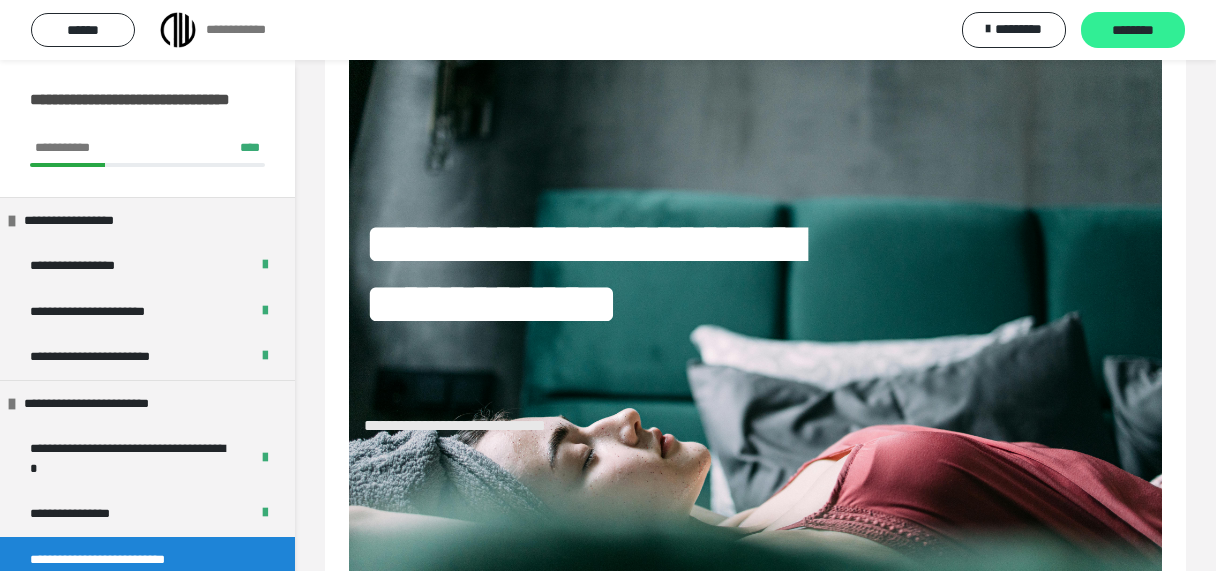 click on "********" at bounding box center (1133, 31) 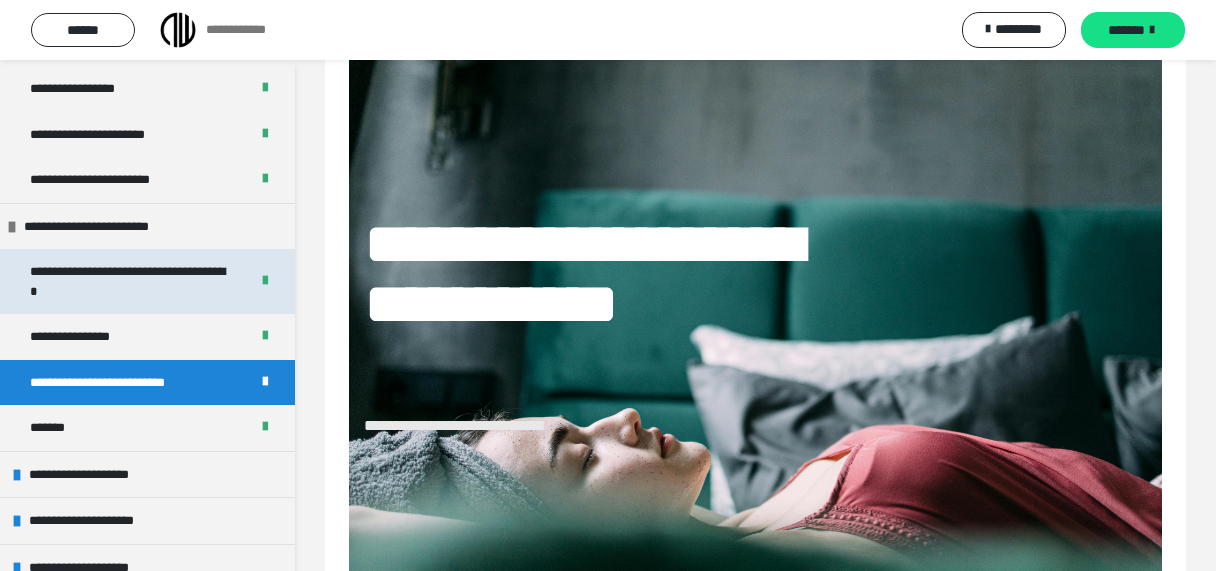 scroll, scrollTop: 190, scrollLeft: 0, axis: vertical 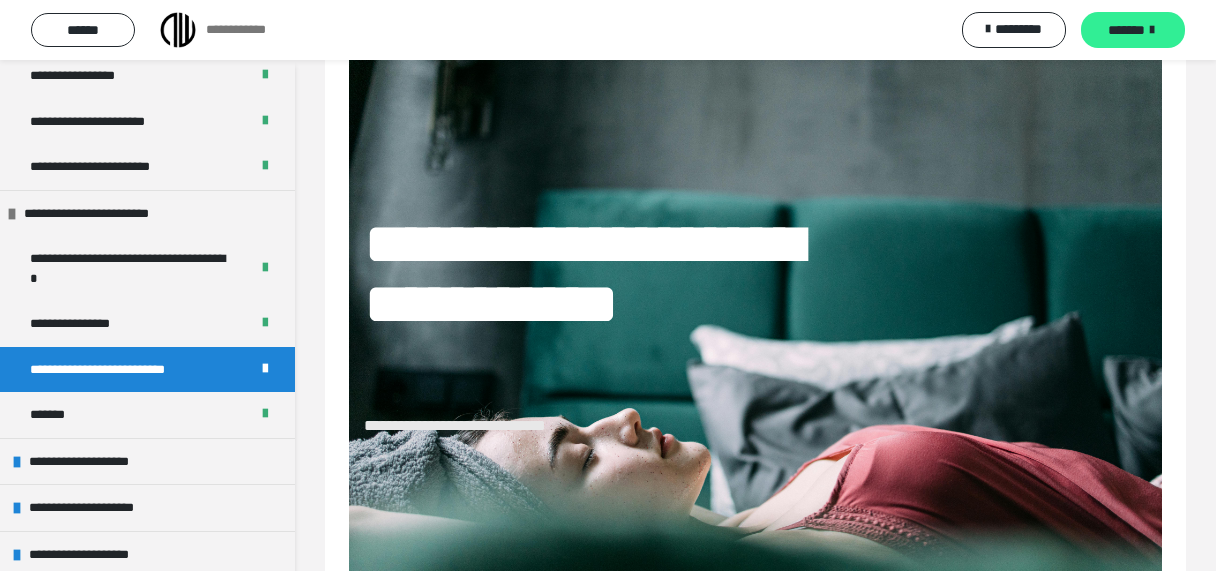 click on "*******" at bounding box center (1126, 30) 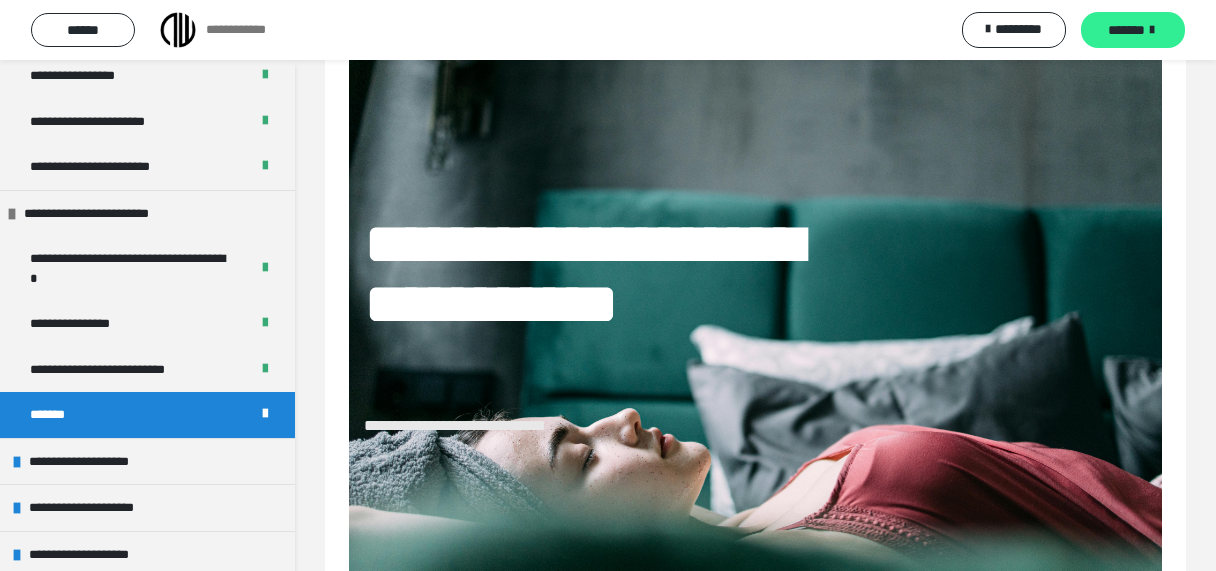 click on "*******" at bounding box center [1126, 30] 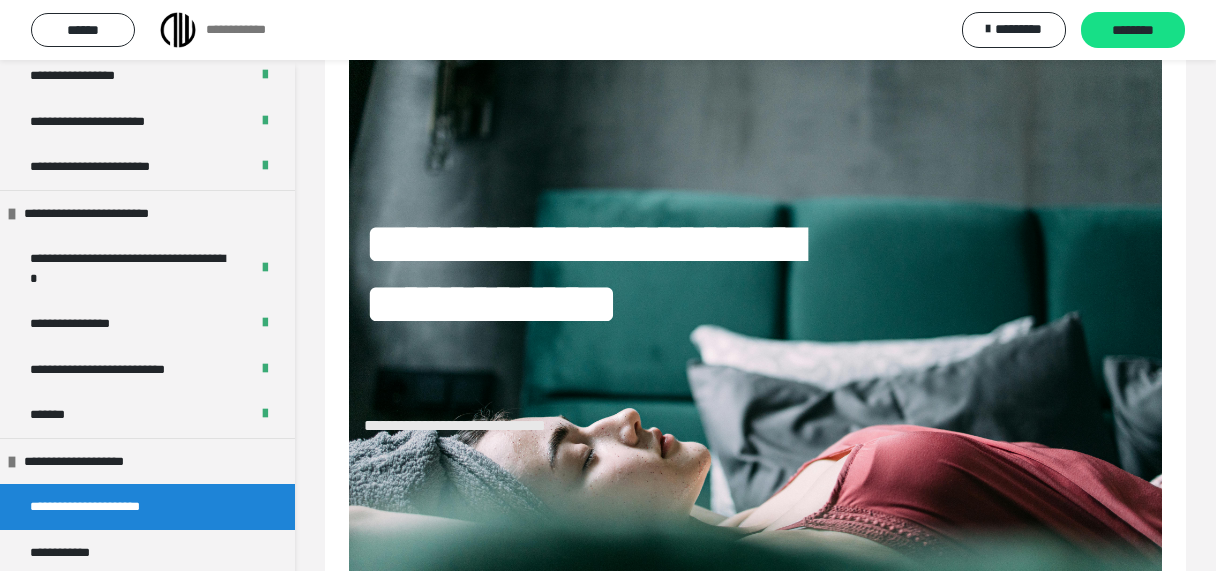 click on "********" at bounding box center (1133, 31) 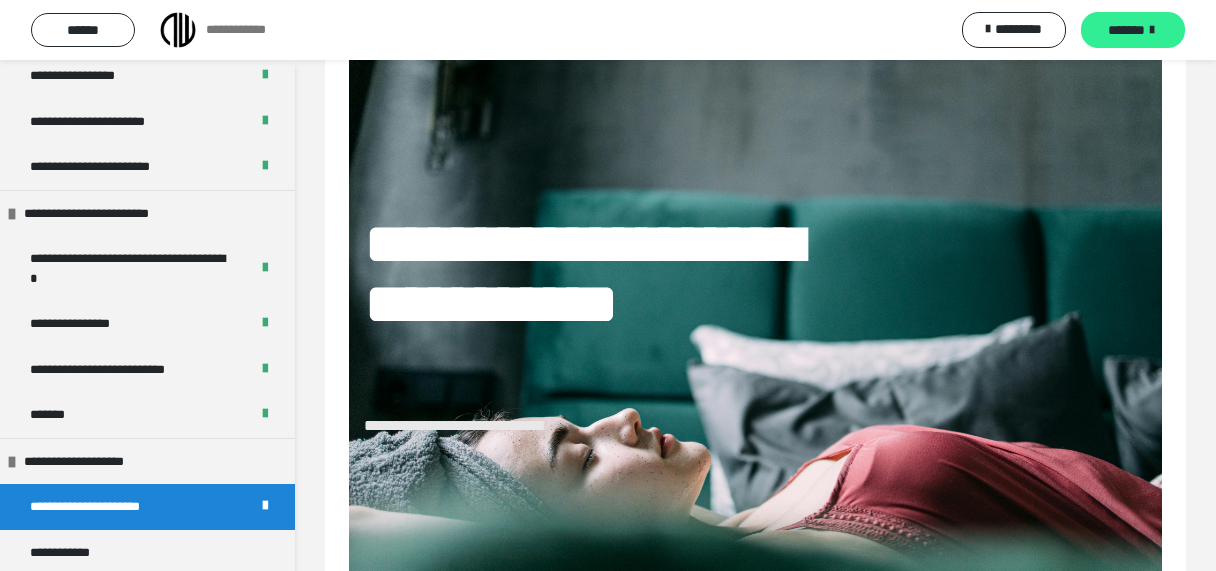click on "*******" at bounding box center (1126, 30) 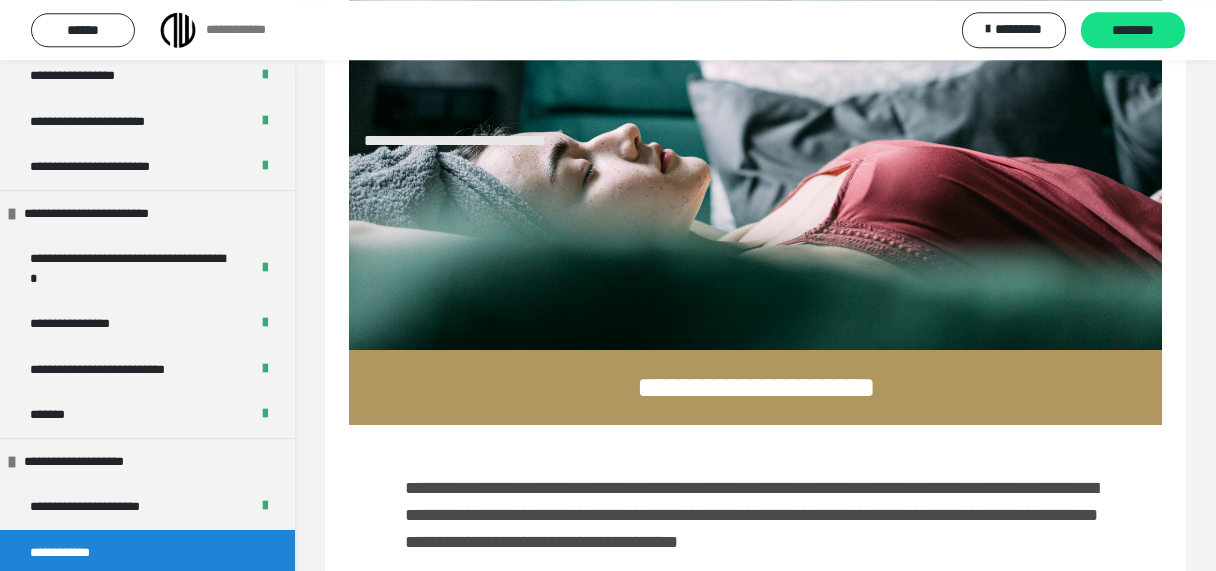 scroll, scrollTop: 425, scrollLeft: 0, axis: vertical 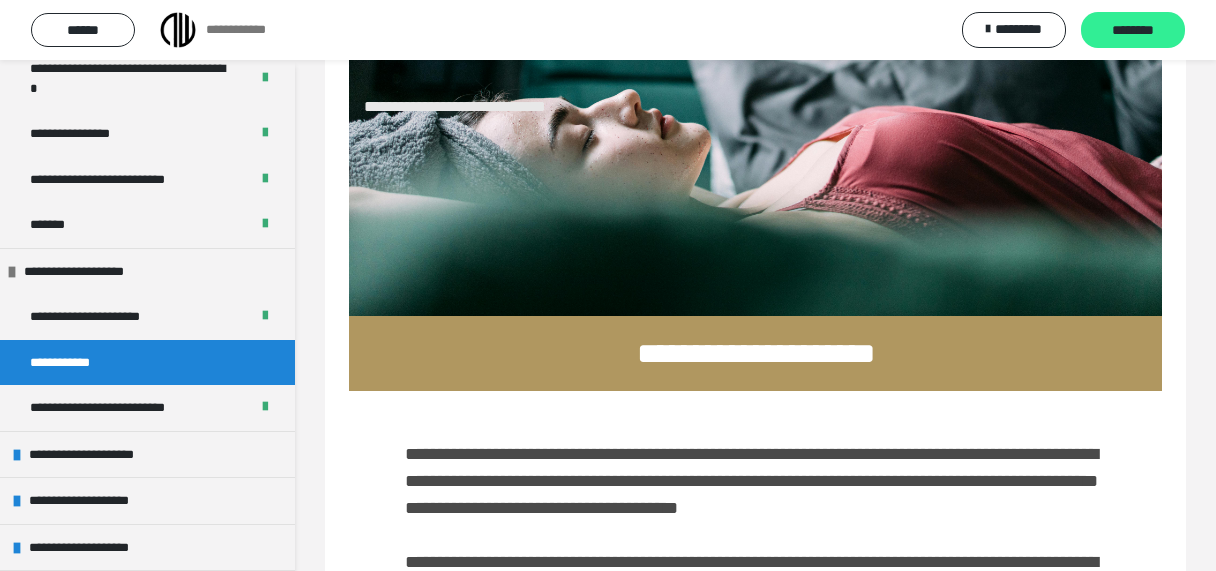 click on "********" at bounding box center (1133, 31) 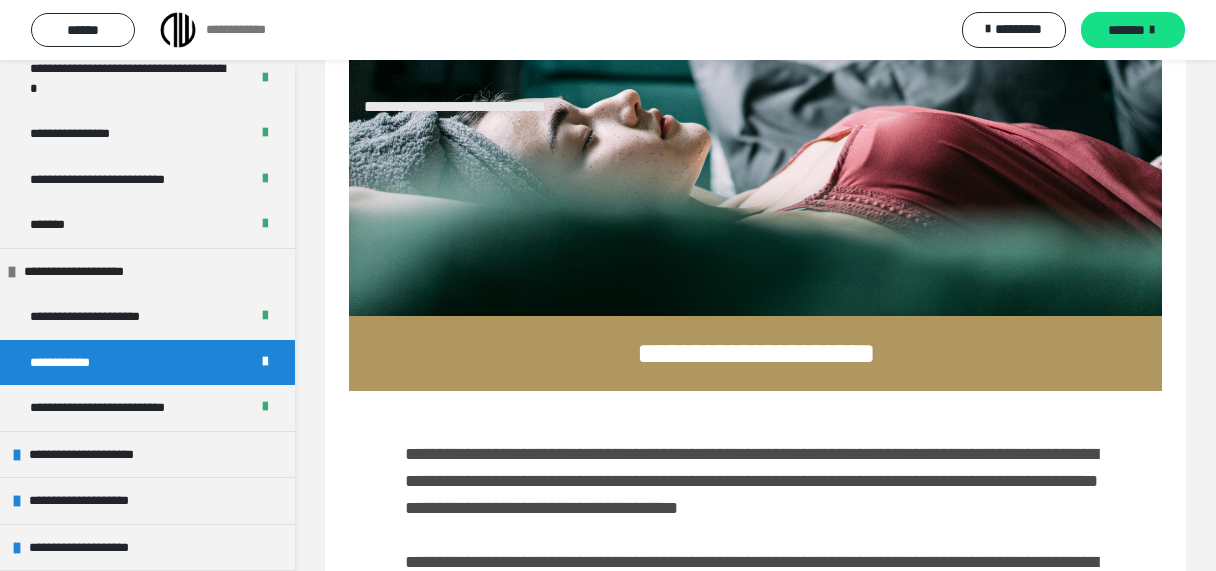 click at bounding box center (1152, 30) 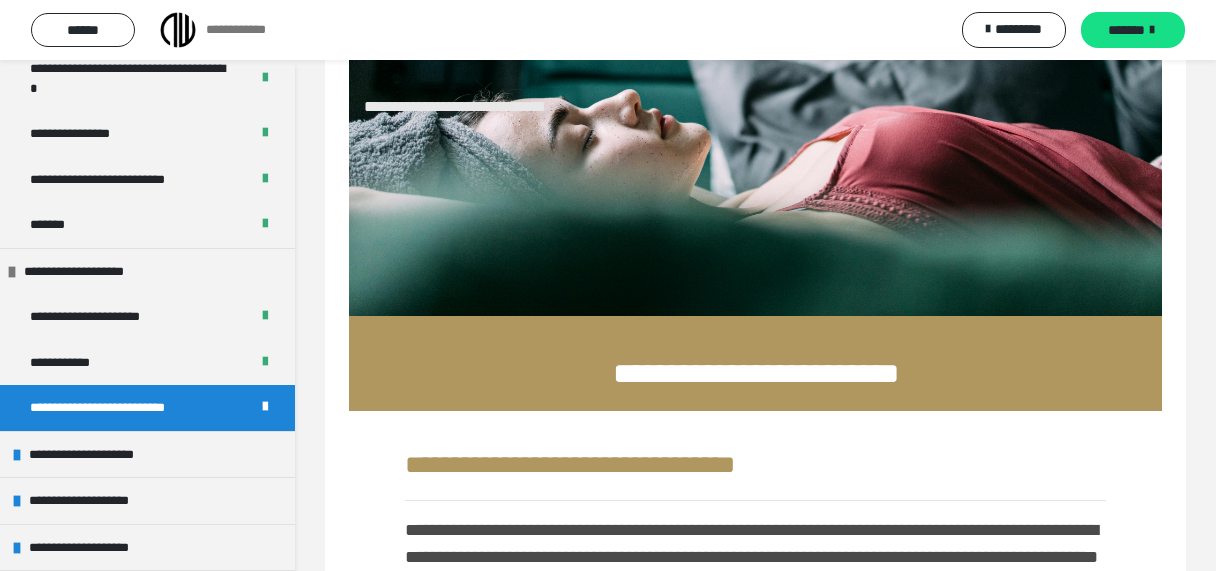 click on "**********" at bounding box center [121, 408] 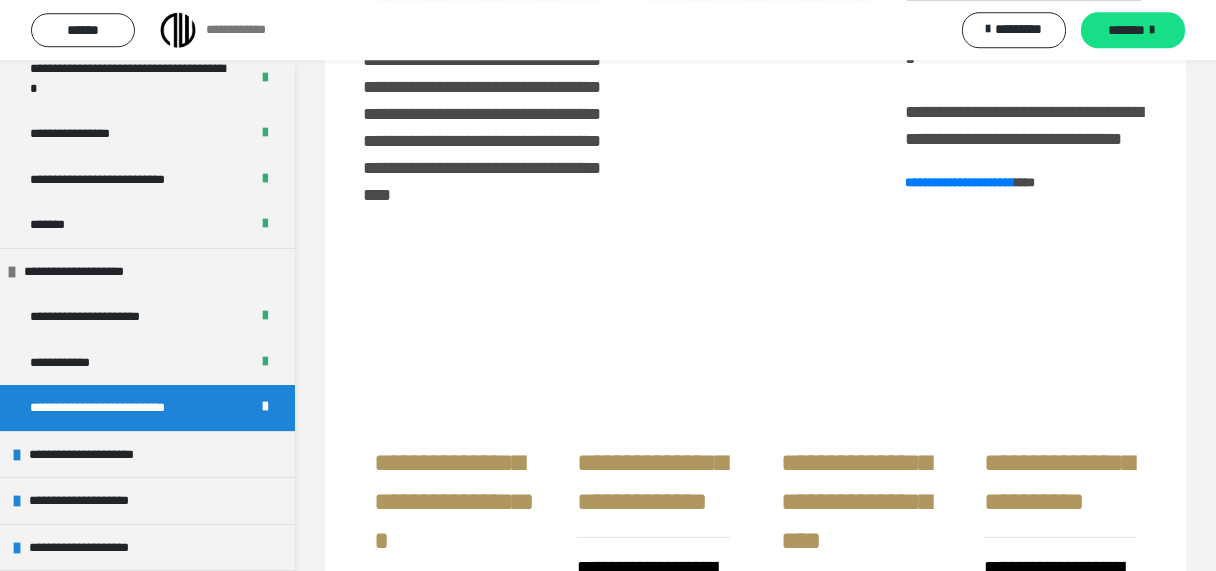 scroll, scrollTop: 1383, scrollLeft: 0, axis: vertical 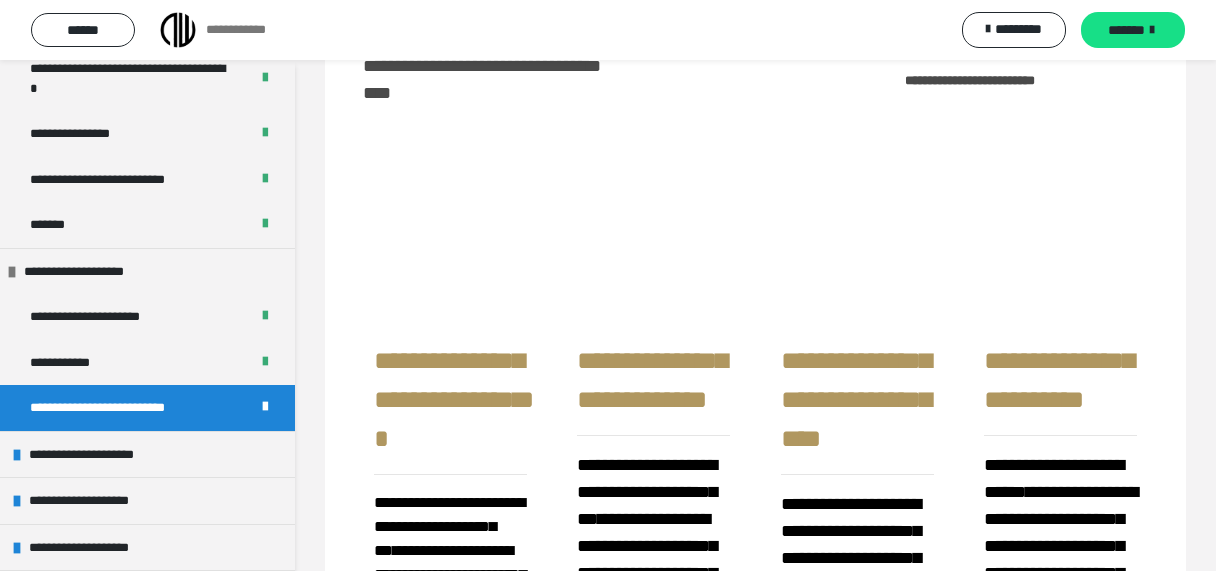 click on "**********" at bounding box center [960, 80] 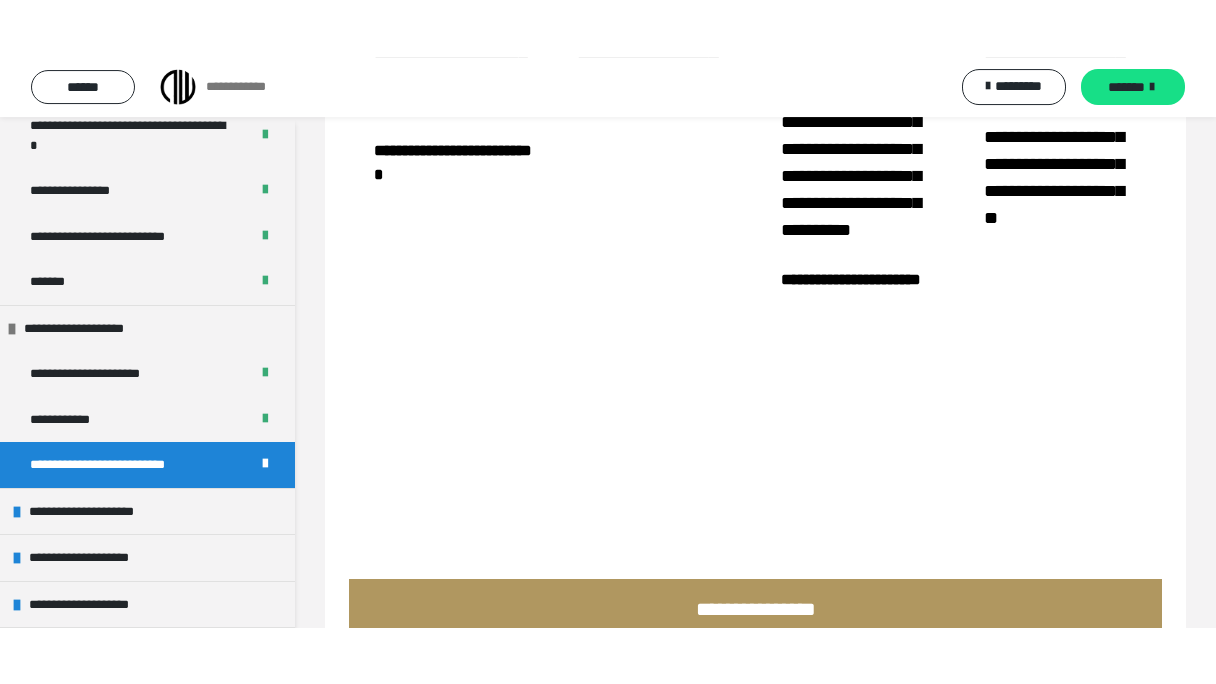 scroll, scrollTop: 2021, scrollLeft: 0, axis: vertical 